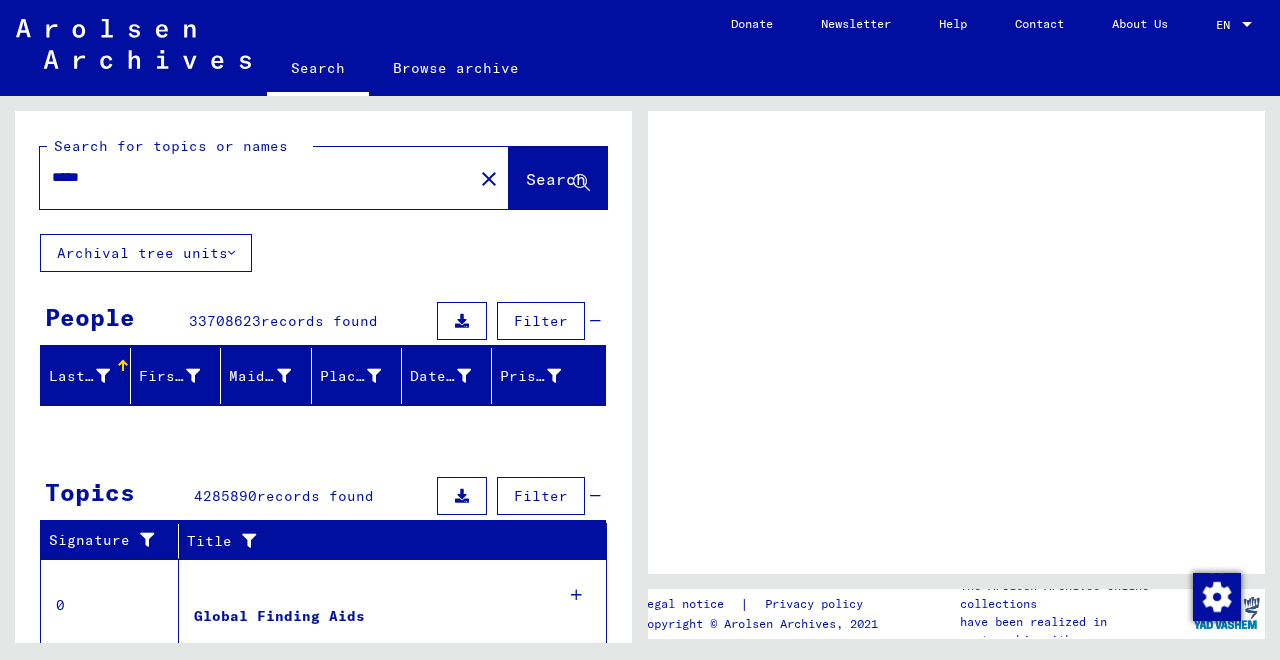 scroll, scrollTop: 0, scrollLeft: 0, axis: both 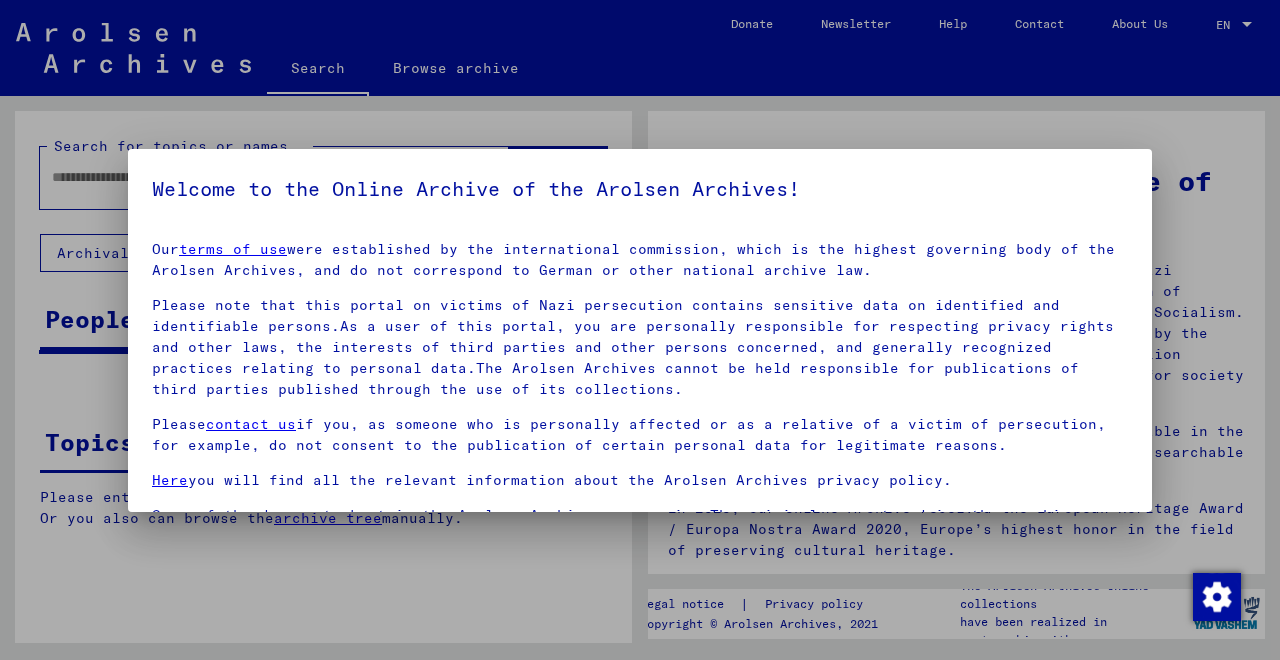 type on "*****" 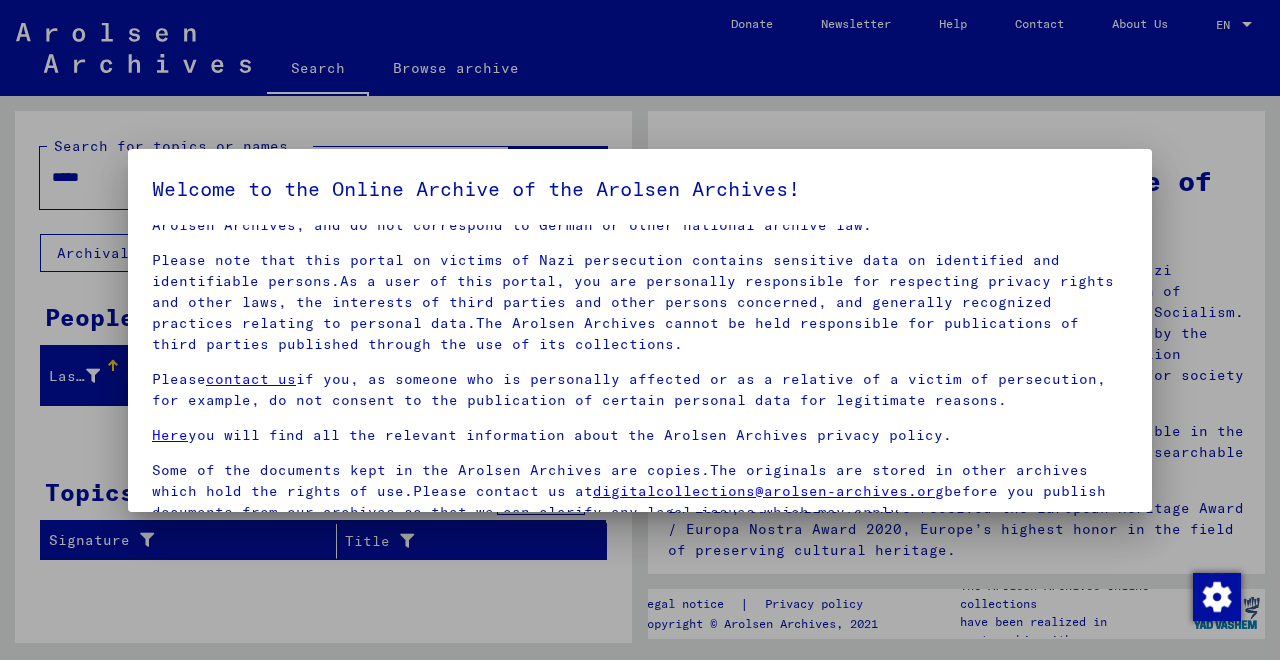 scroll, scrollTop: 47, scrollLeft: 0, axis: vertical 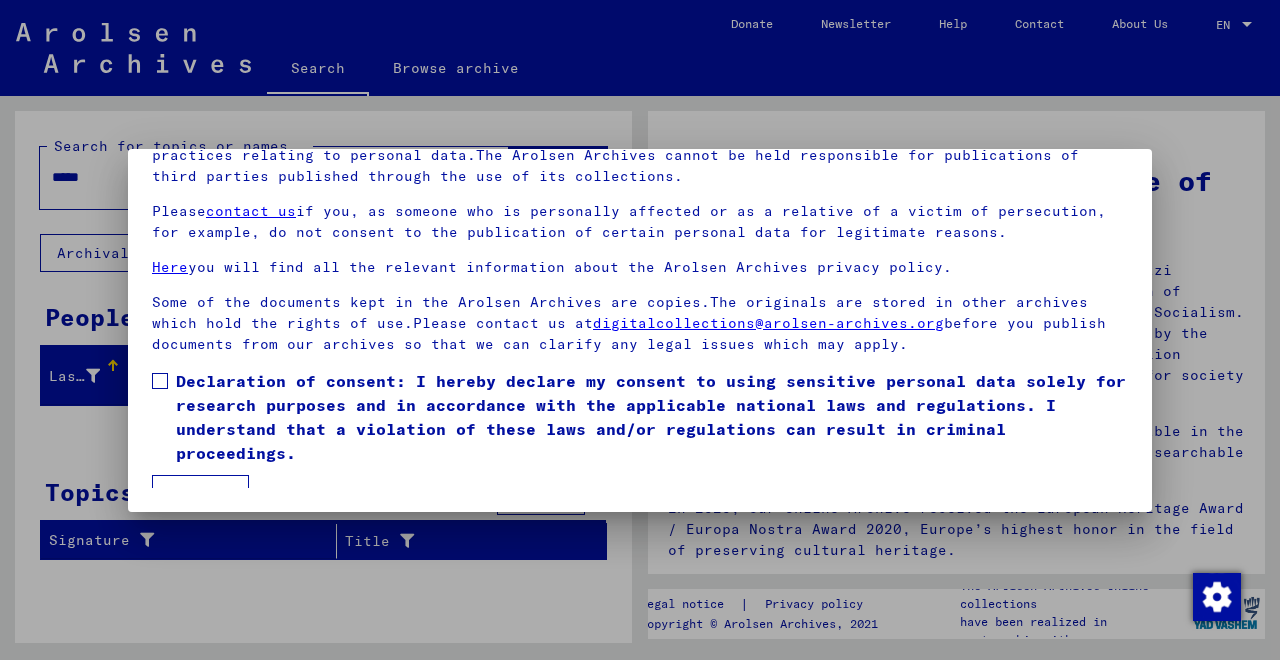 click at bounding box center (160, 381) 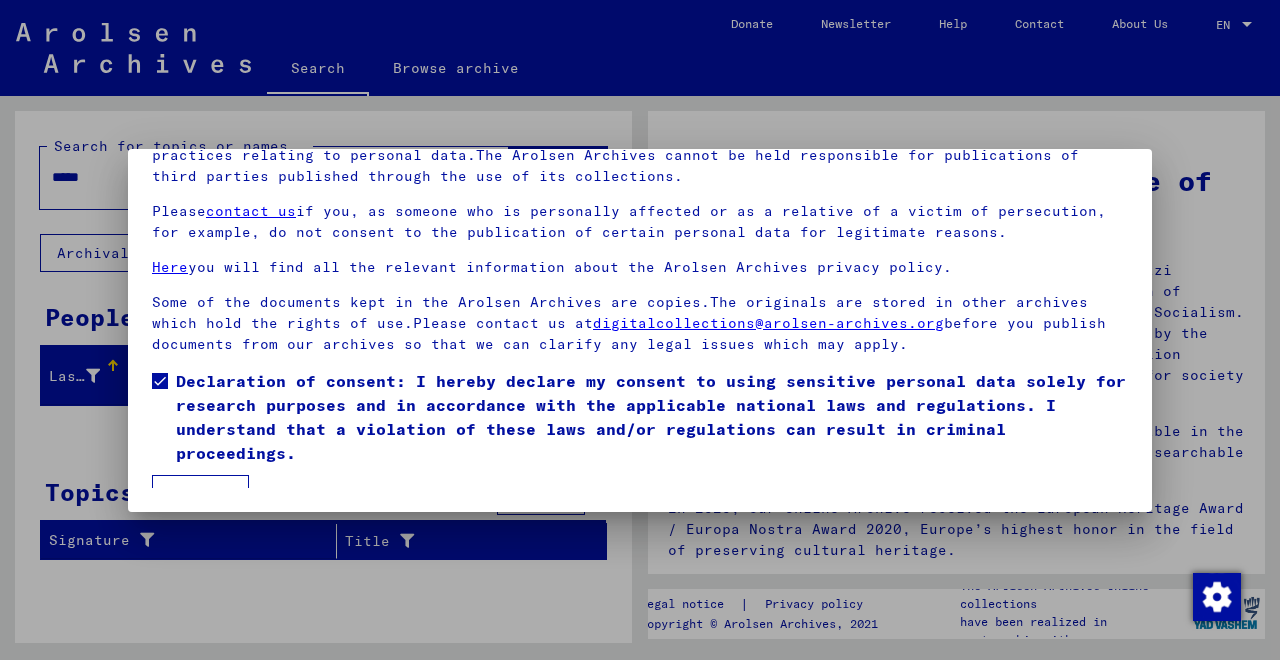 click on "I agree" at bounding box center [200, 494] 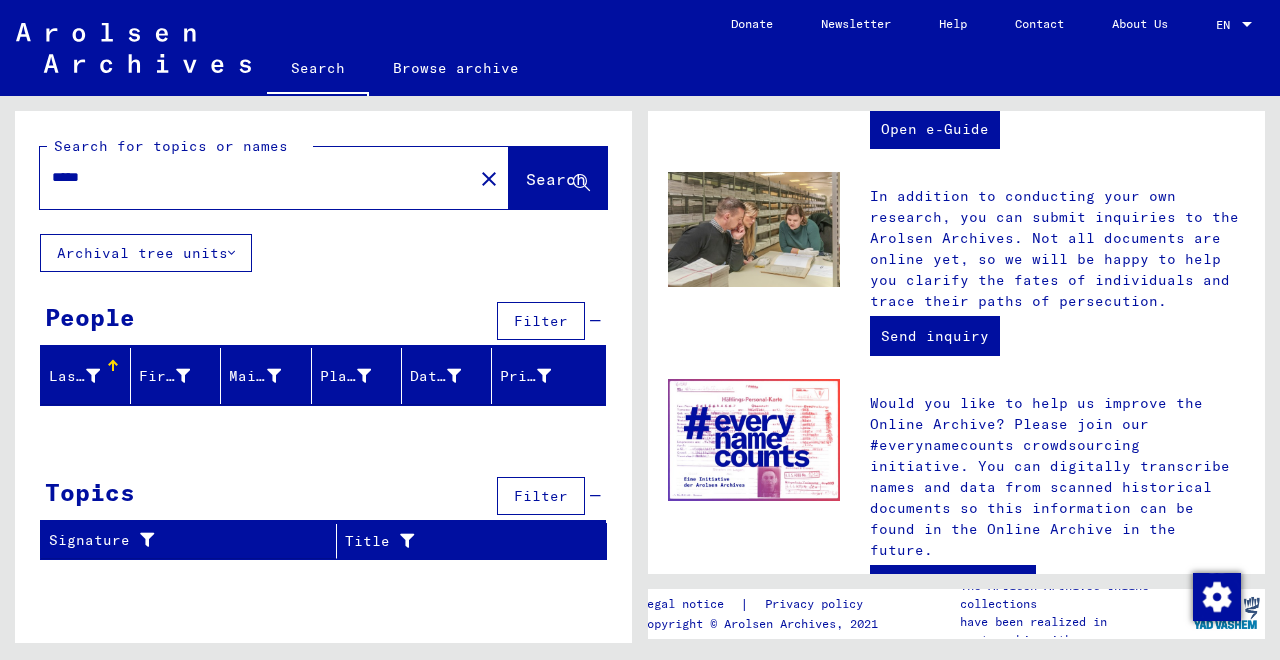 scroll, scrollTop: 852, scrollLeft: 0, axis: vertical 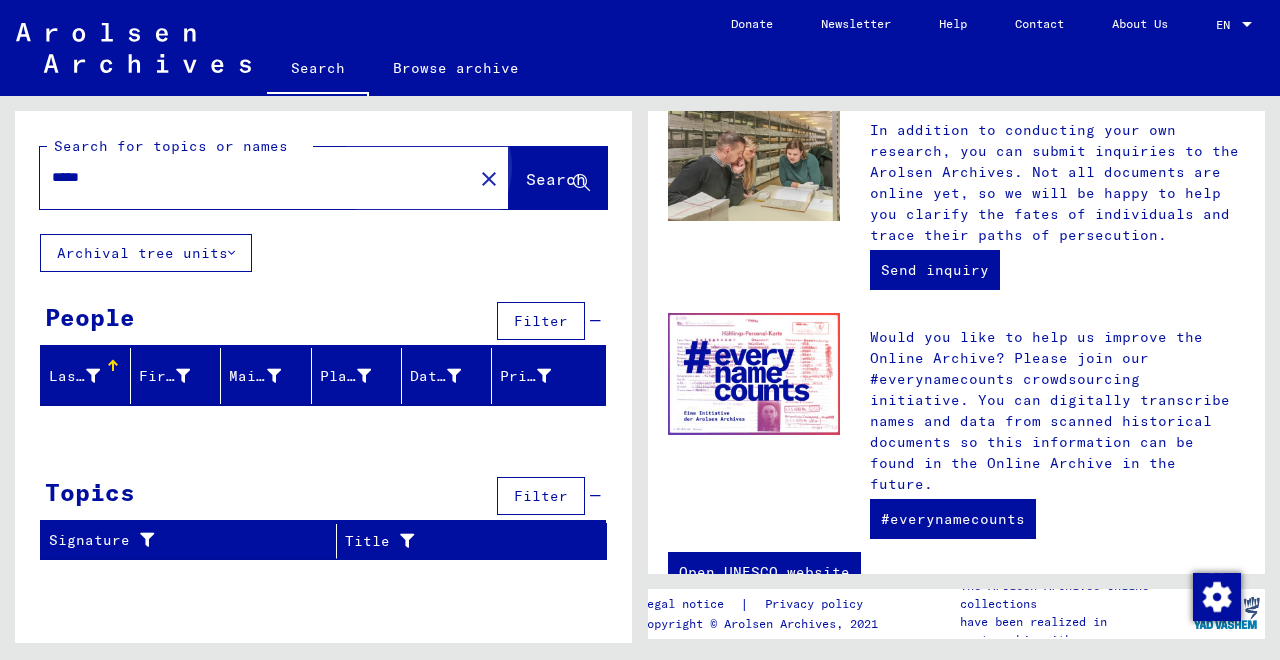click on "Search" 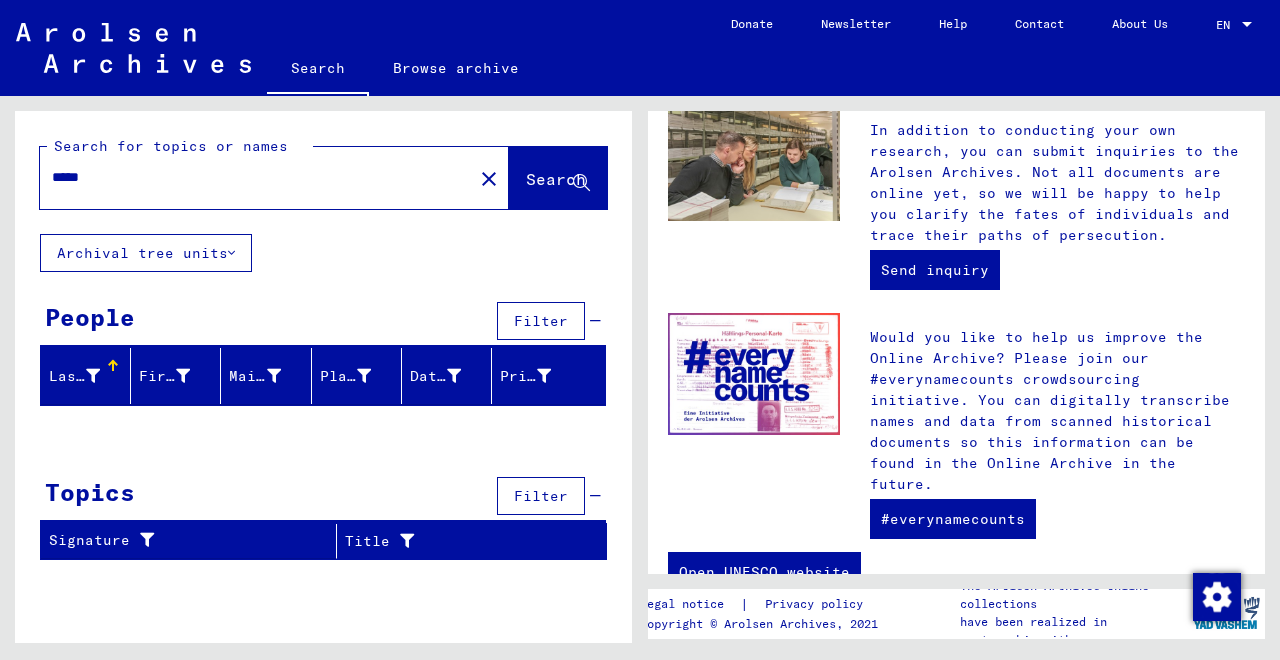 click 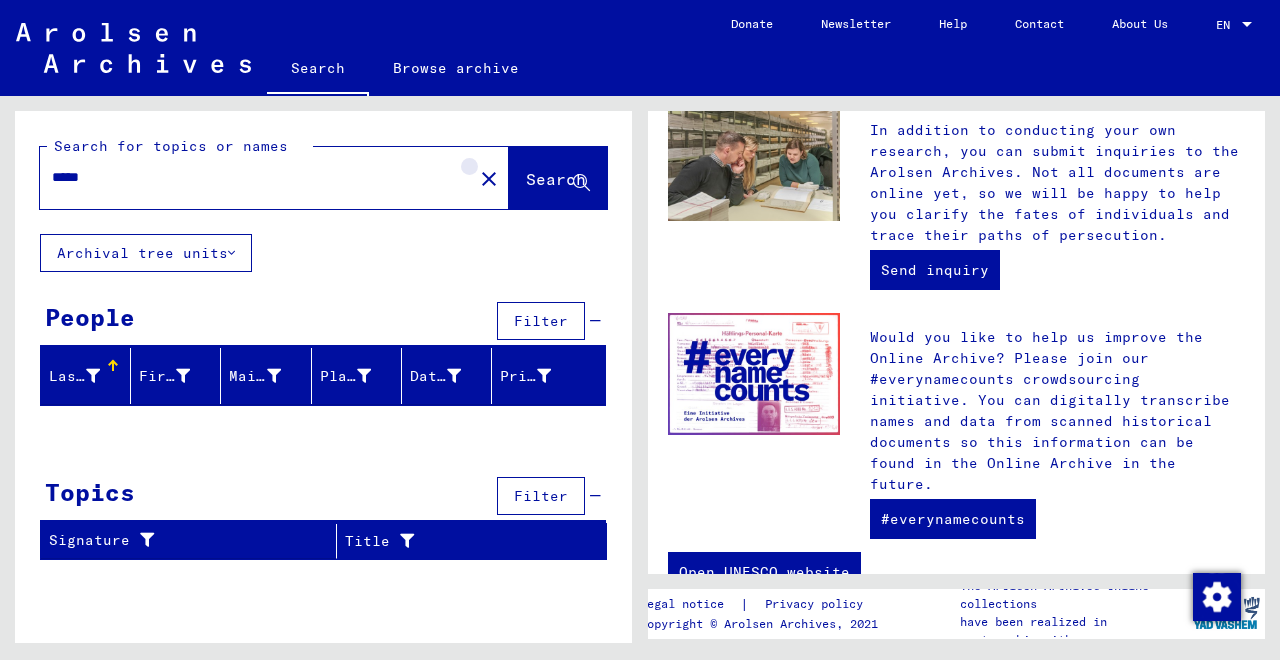 click on "close" 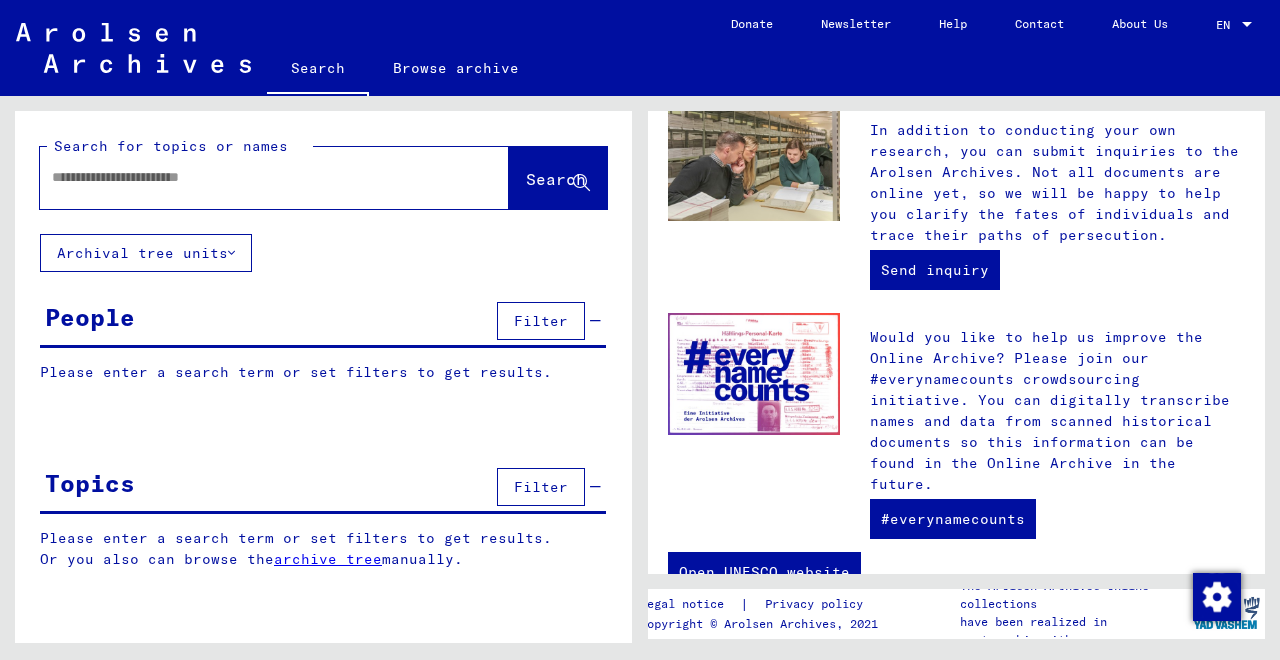 click at bounding box center (250, 177) 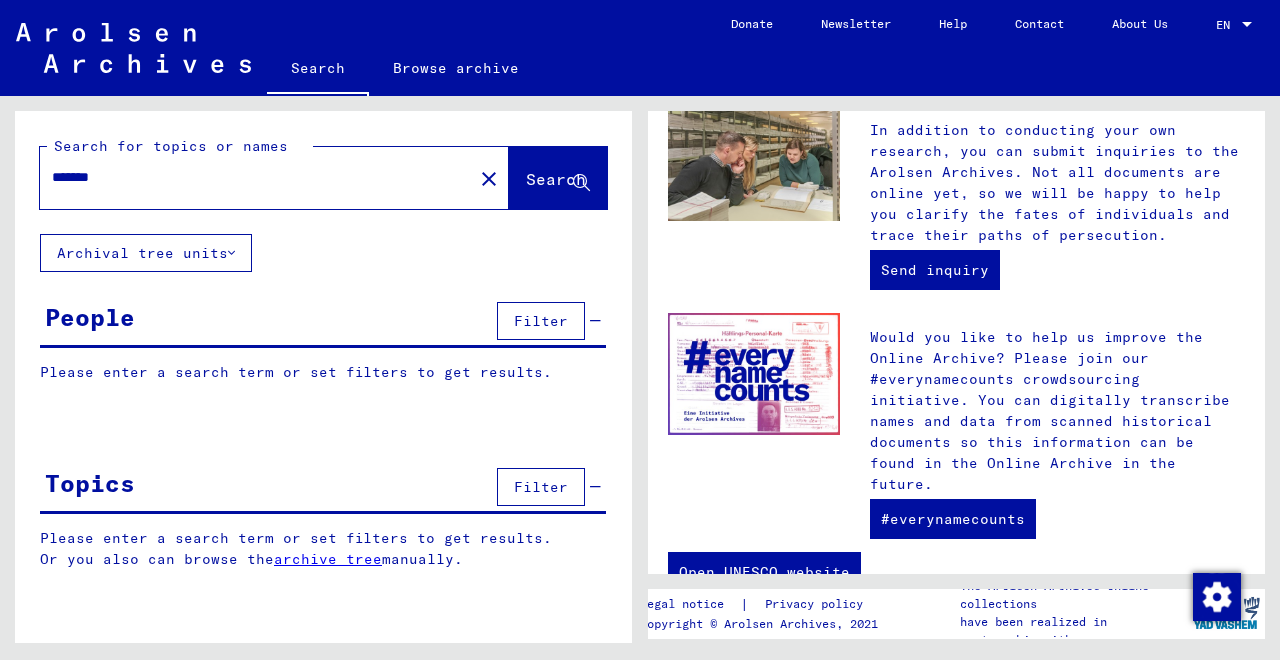 type on "*******" 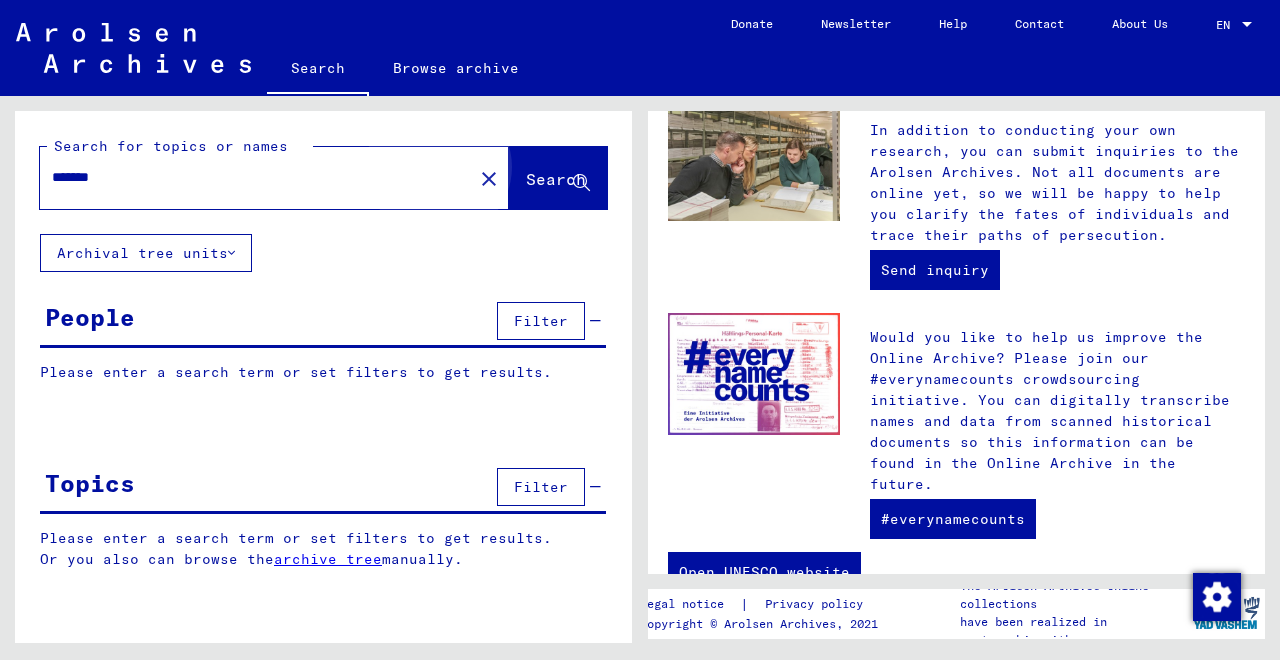 click on "Search" 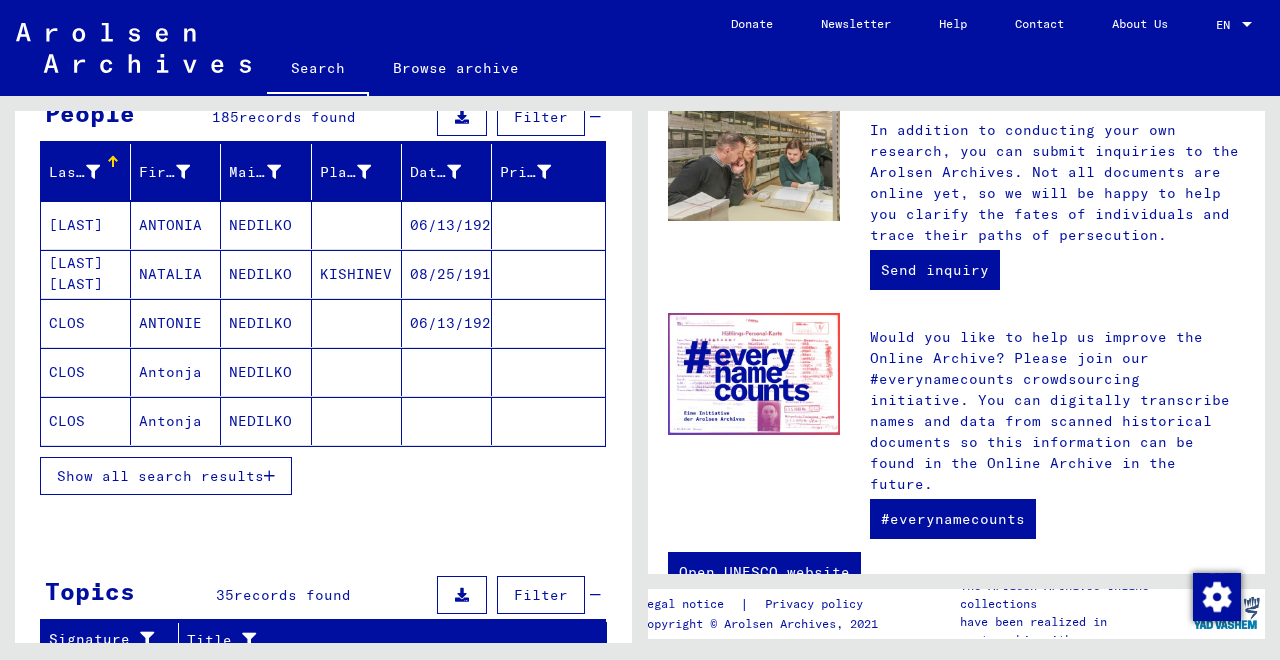 scroll, scrollTop: 208, scrollLeft: 0, axis: vertical 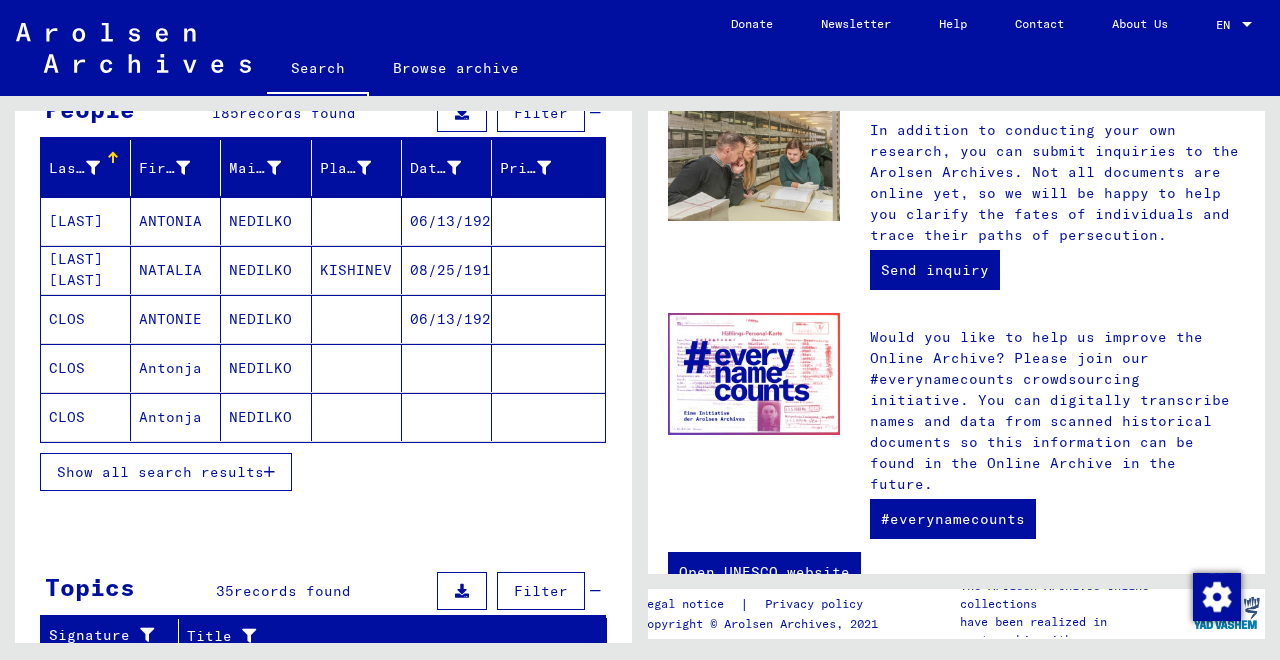 click on "Show all search results" at bounding box center (160, 472) 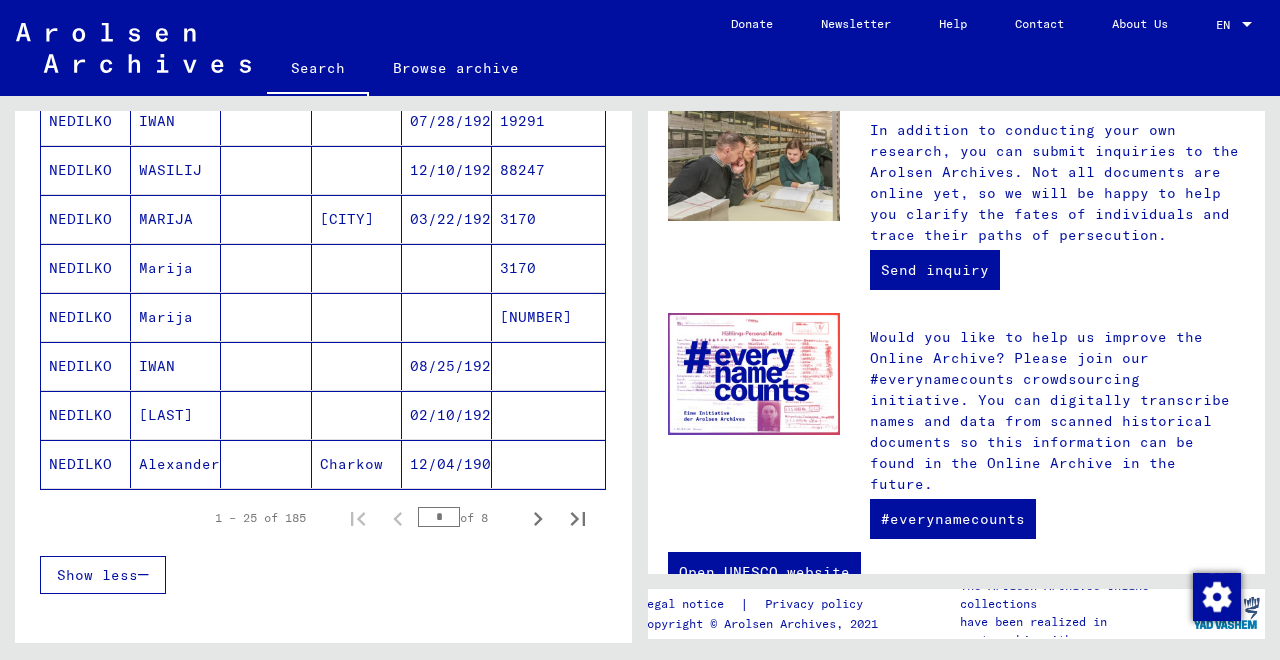 scroll, scrollTop: 1144, scrollLeft: 0, axis: vertical 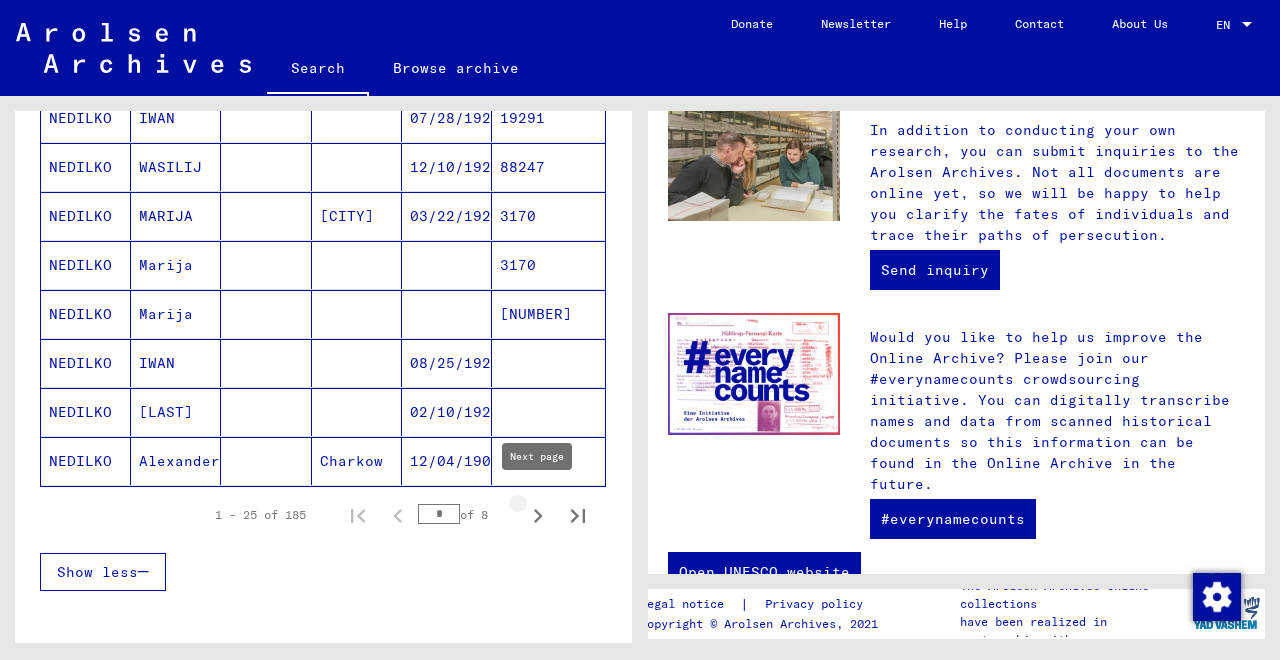 click 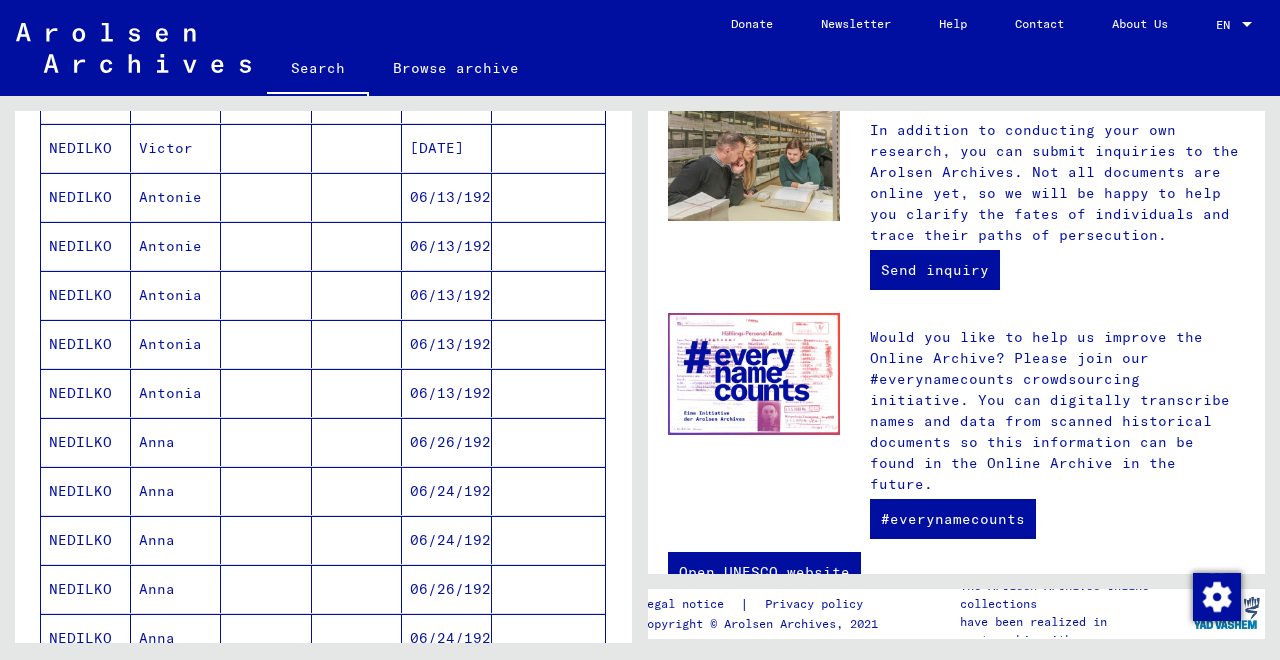 scroll, scrollTop: 104, scrollLeft: 0, axis: vertical 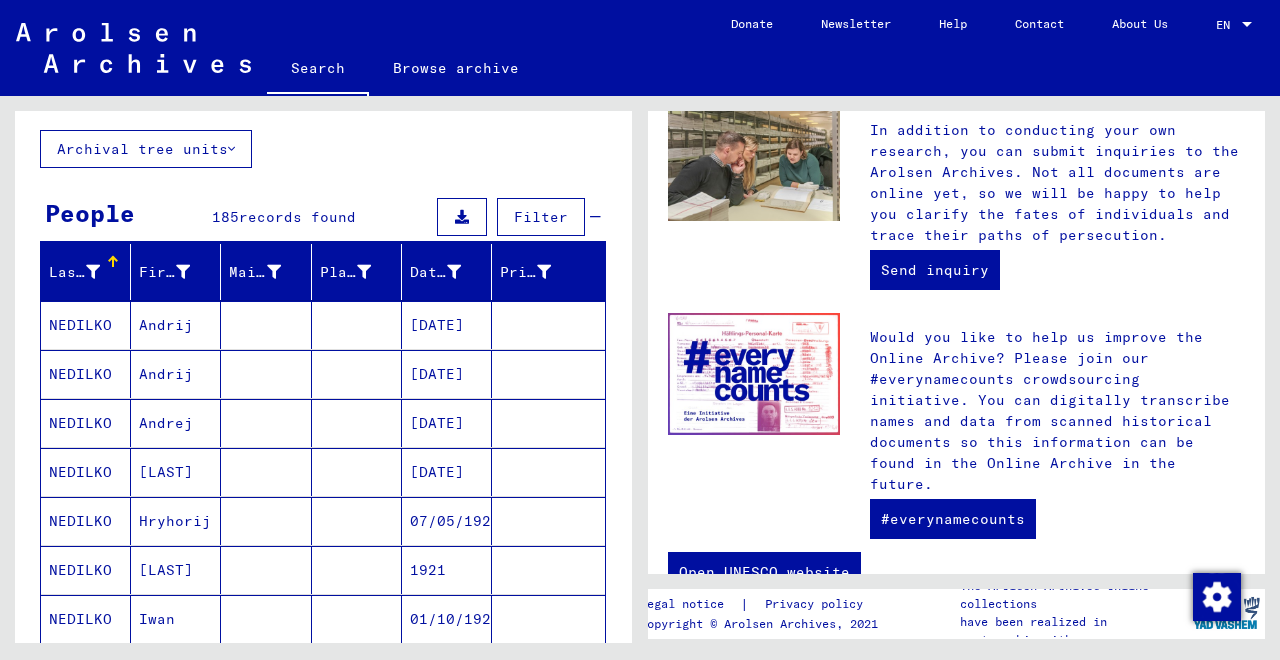 click on "Filter" at bounding box center [541, 217] 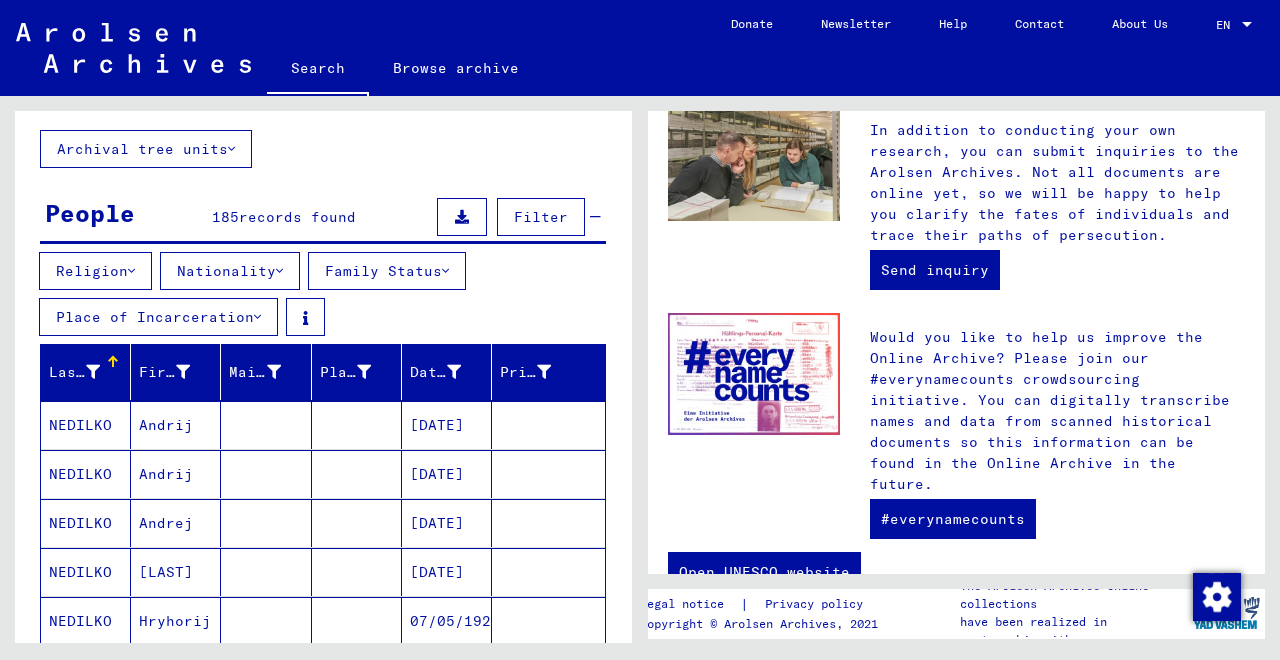 click on "Nationality" at bounding box center (230, 271) 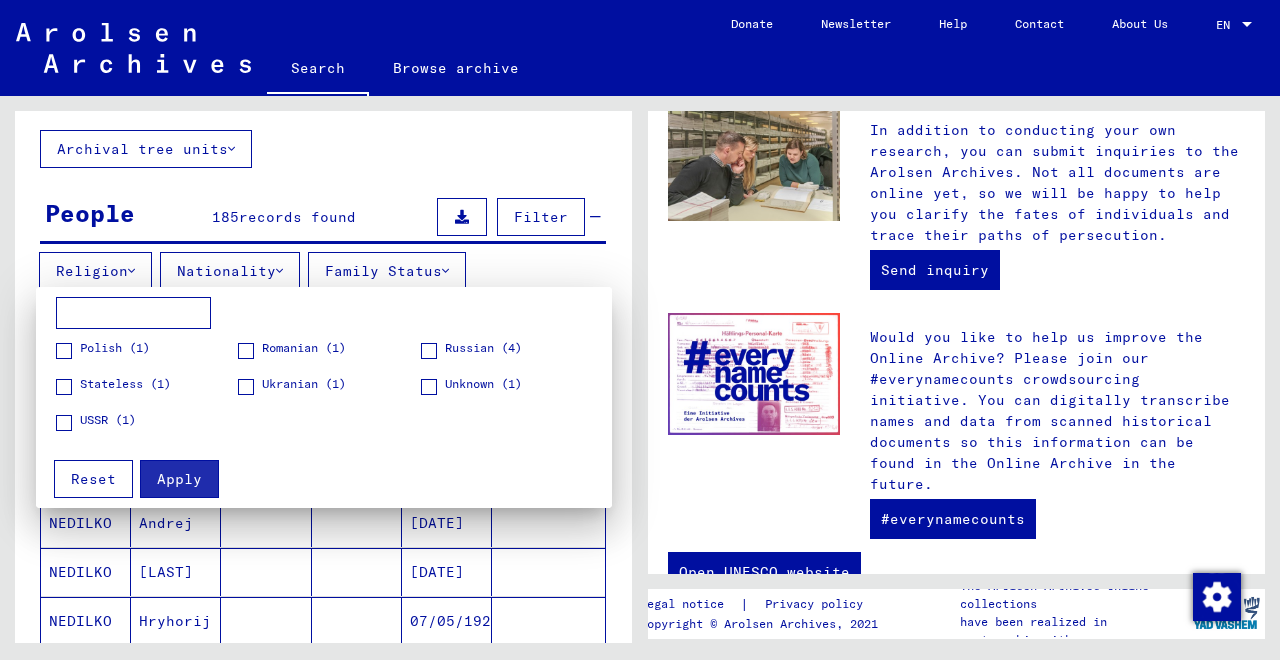 click on "Ukranian (1)" at bounding box center [304, 384] 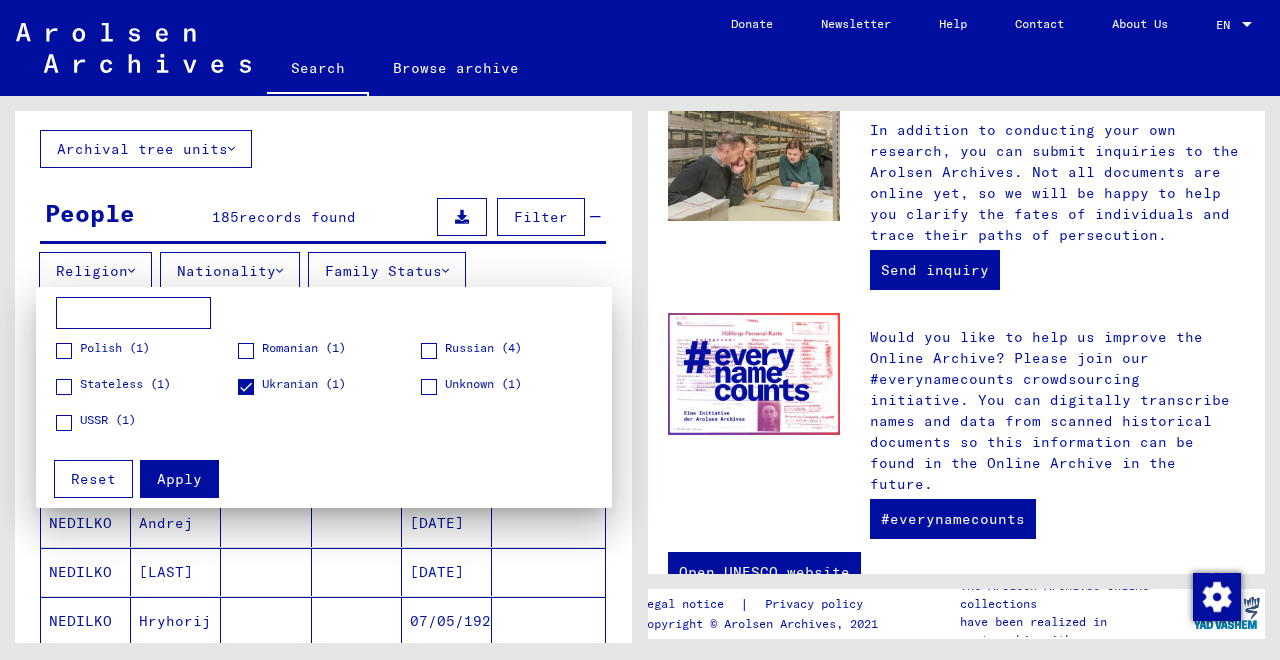 click on "USSR (1)" at bounding box center (96, 421) 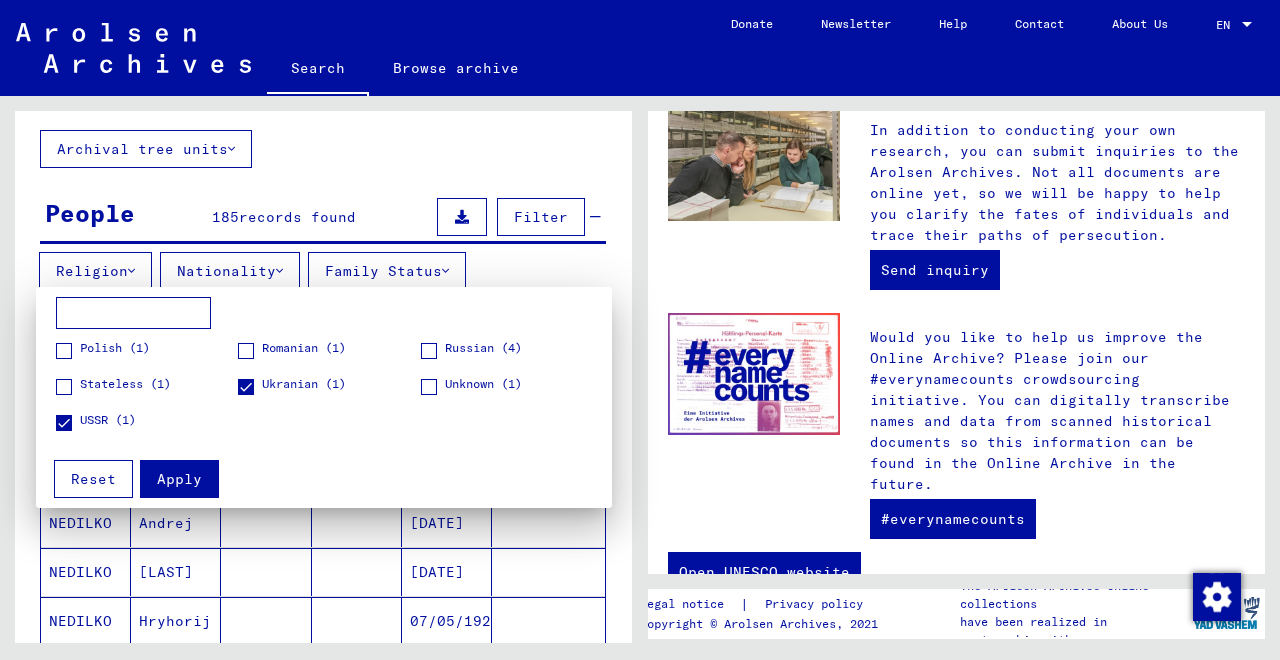 click on "Unknown (1)" at bounding box center [471, 385] 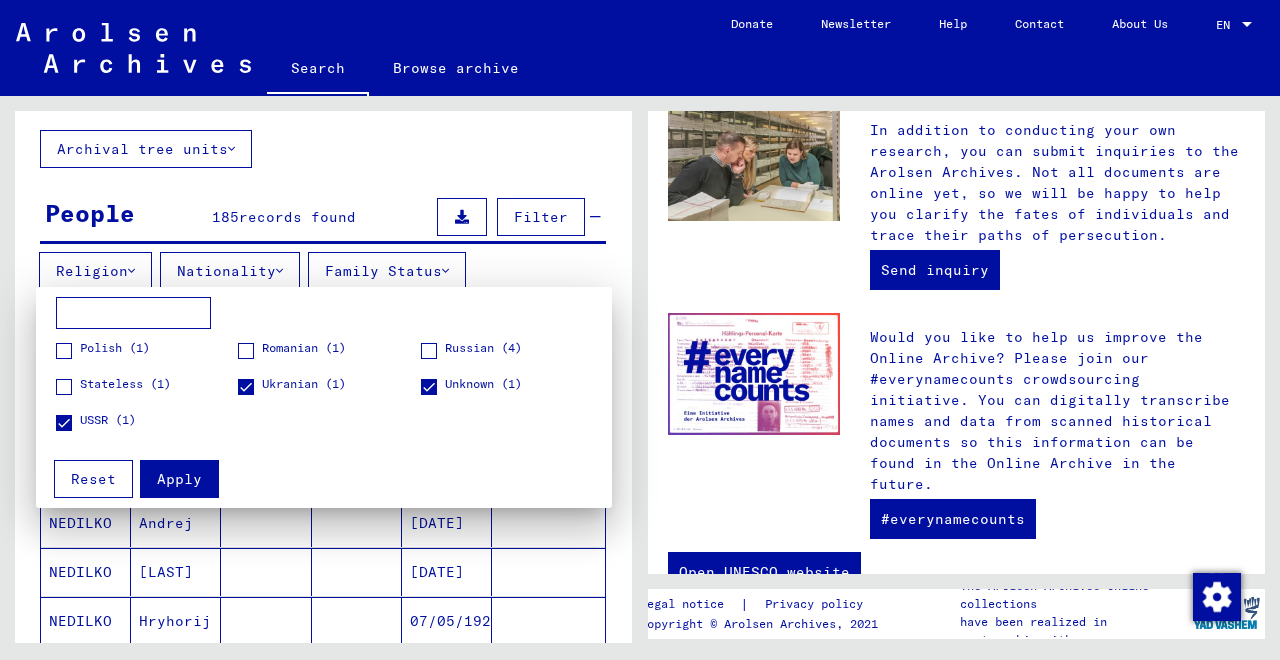 click on "Apply" at bounding box center [179, 479] 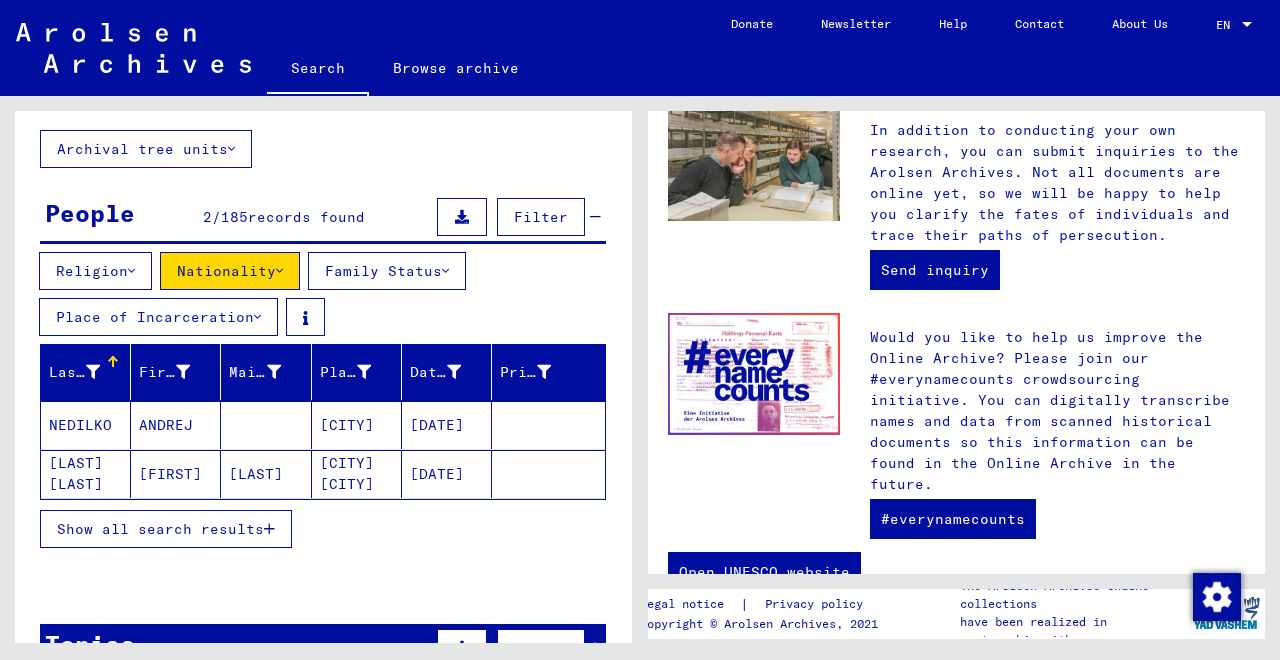 click on "Nationality" at bounding box center [230, 271] 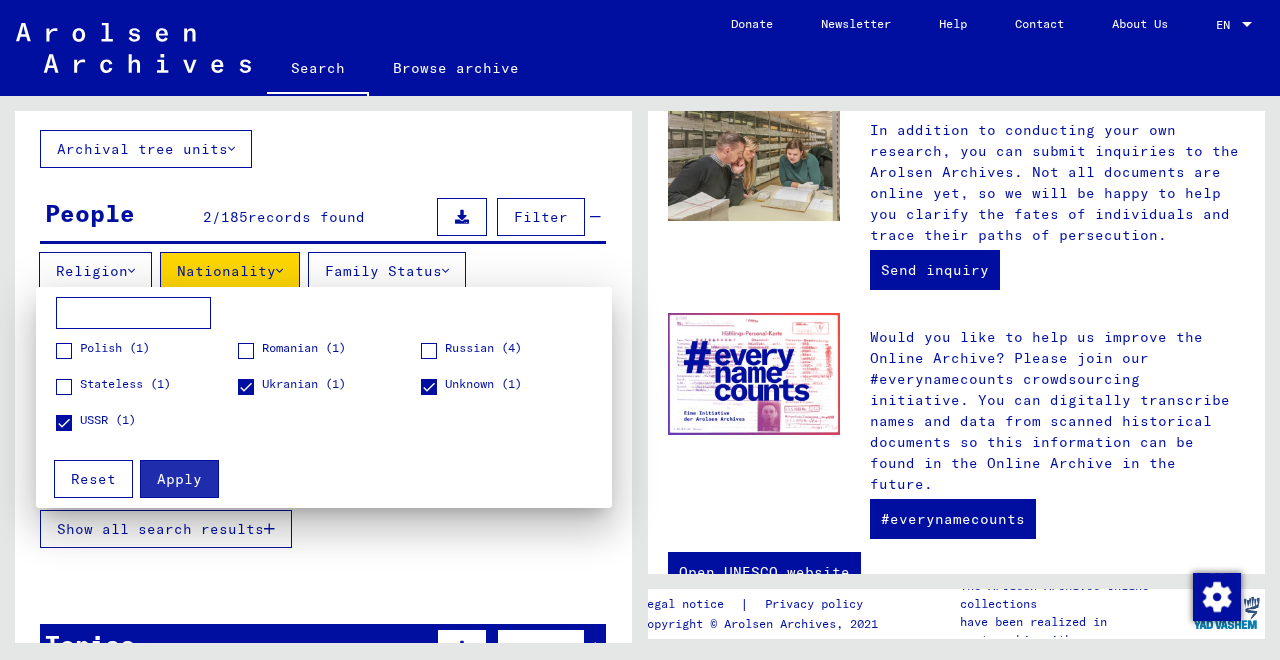 click at bounding box center [246, 387] 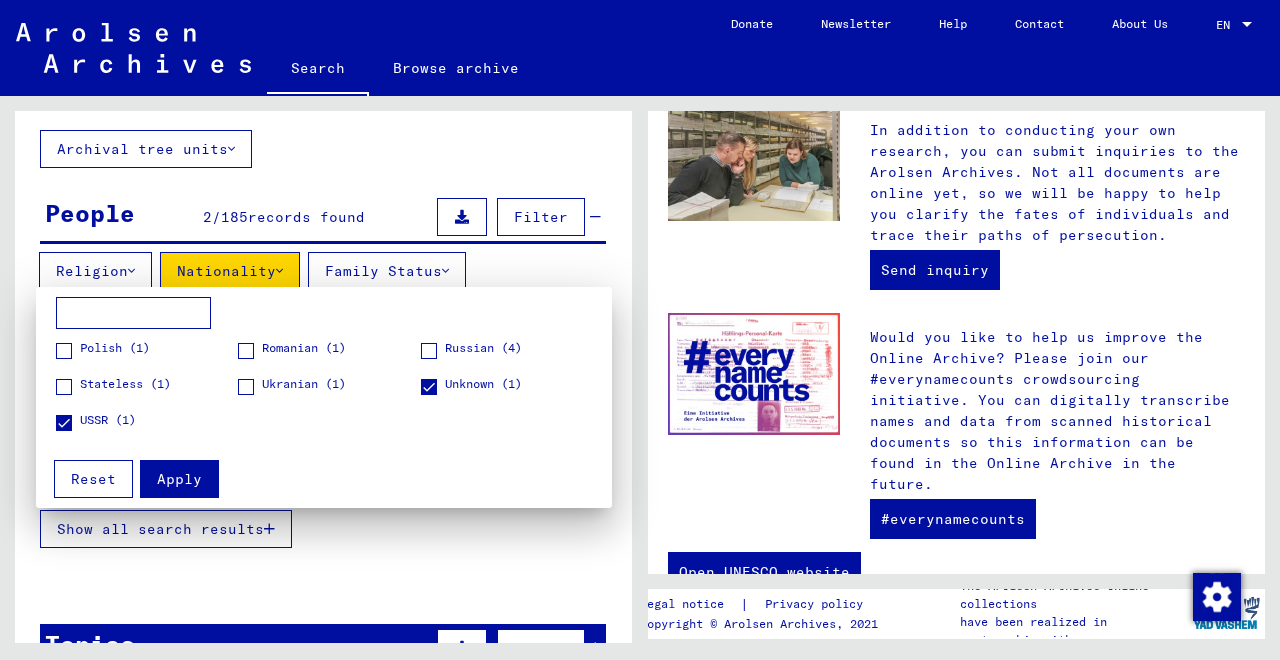 click on "Polish (1)    Romanian (1)    Russian (4)    Stateless (1)    Ukranian (1)    Unknown (1)    USSR (1)" at bounding box center (329, 392) 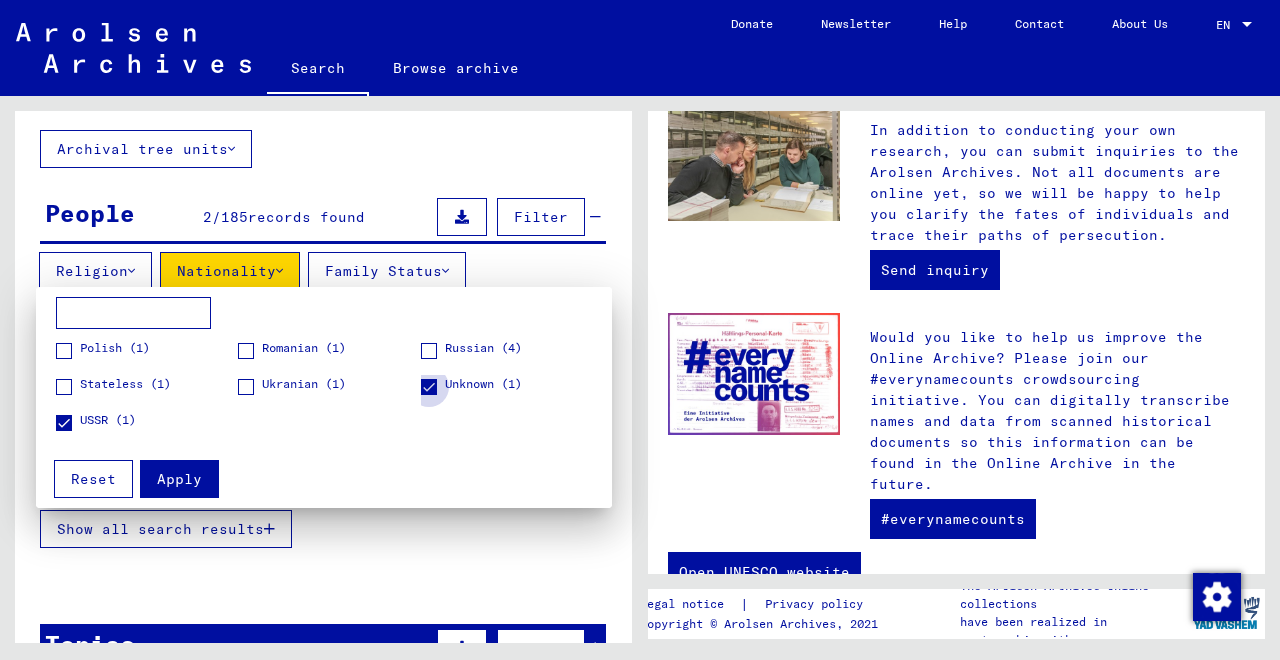 click at bounding box center (429, 387) 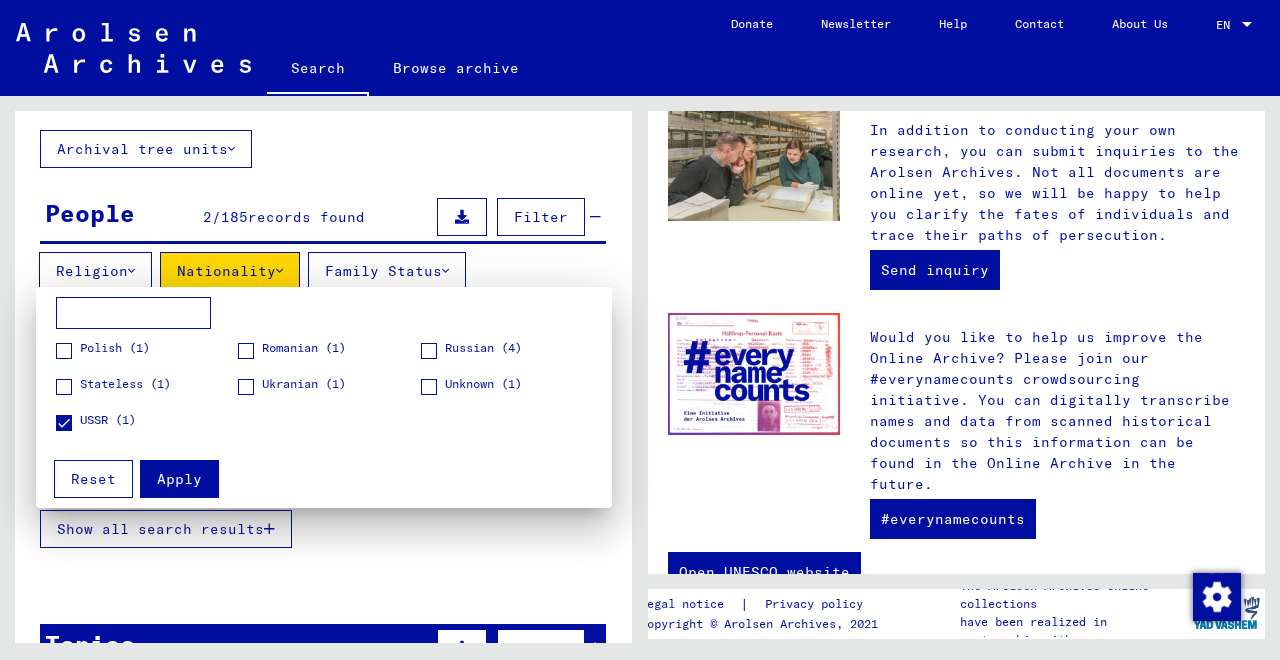 click at bounding box center (64, 423) 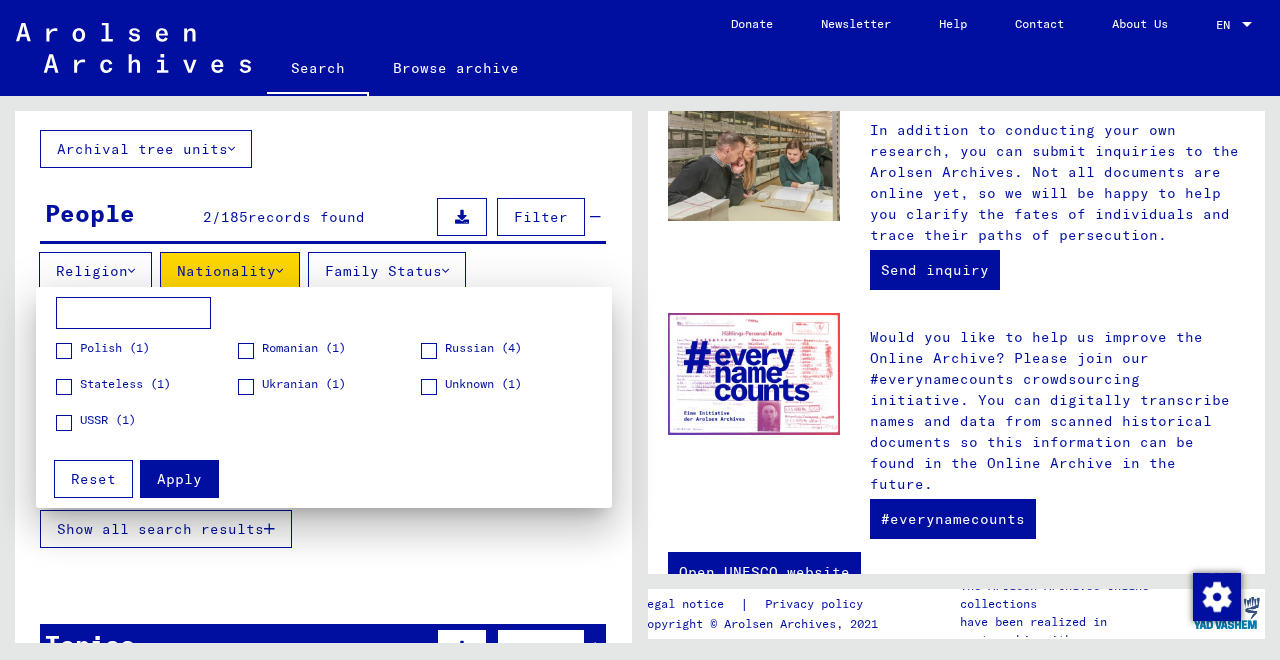 click on "Apply" at bounding box center [179, 479] 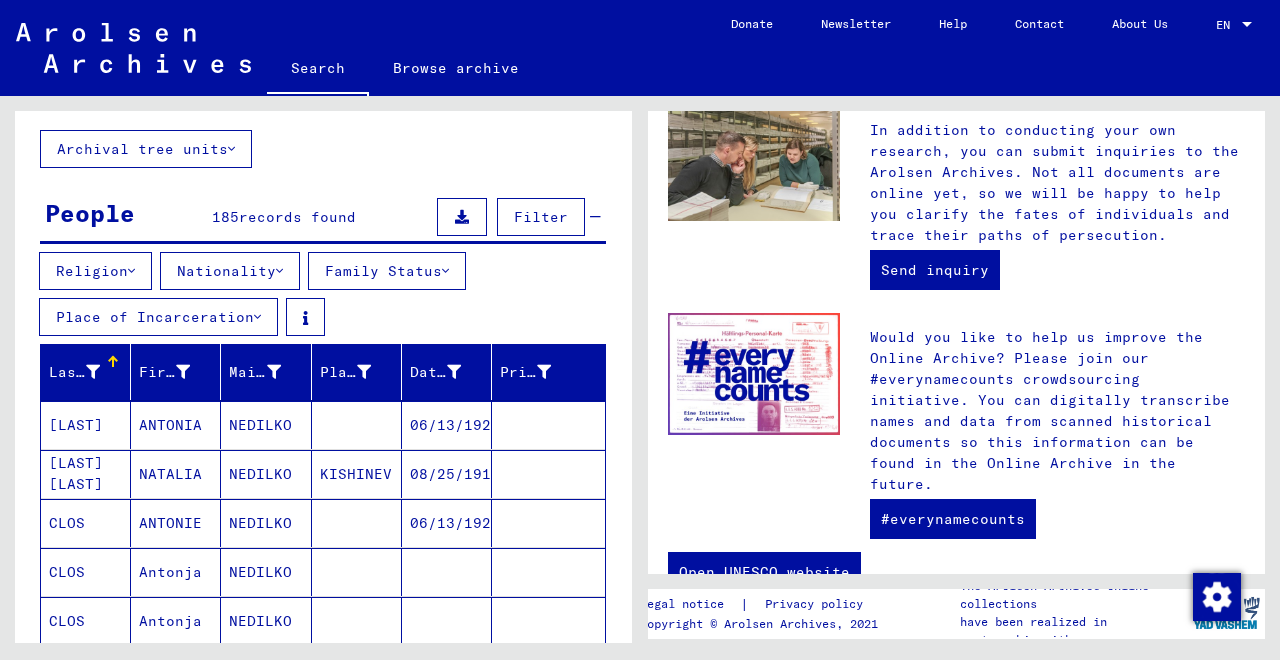 click at bounding box center [257, 317] 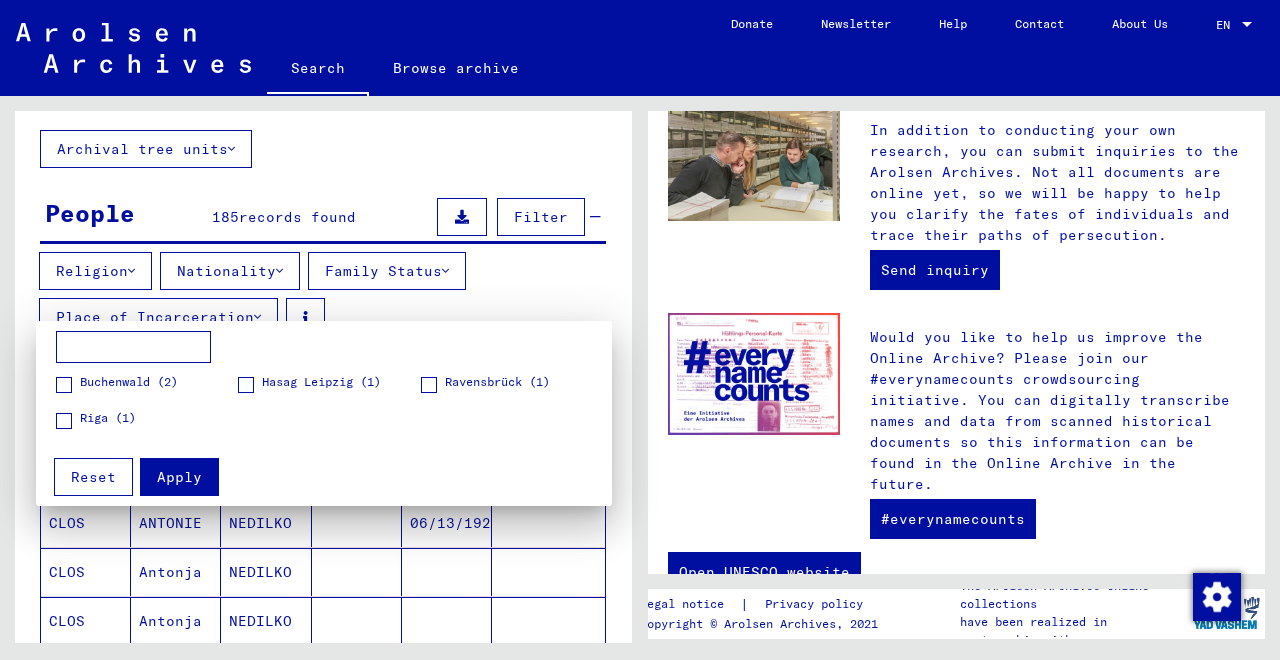 click at bounding box center (640, 330) 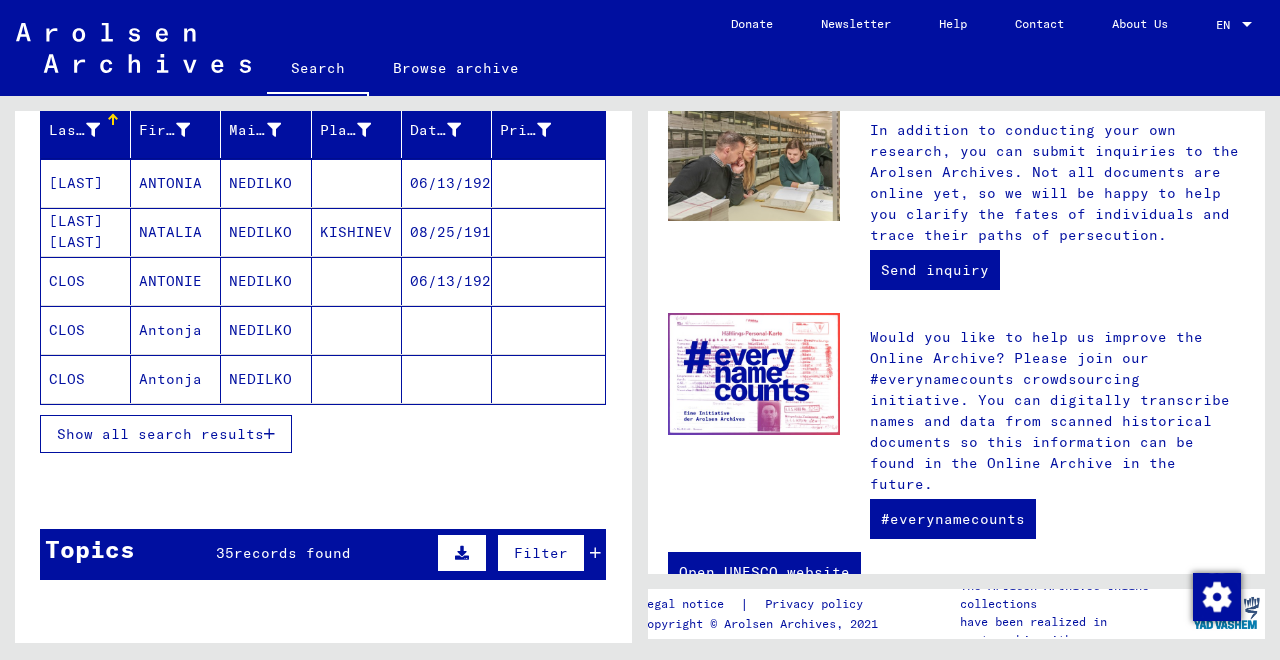 scroll, scrollTop: 416, scrollLeft: 0, axis: vertical 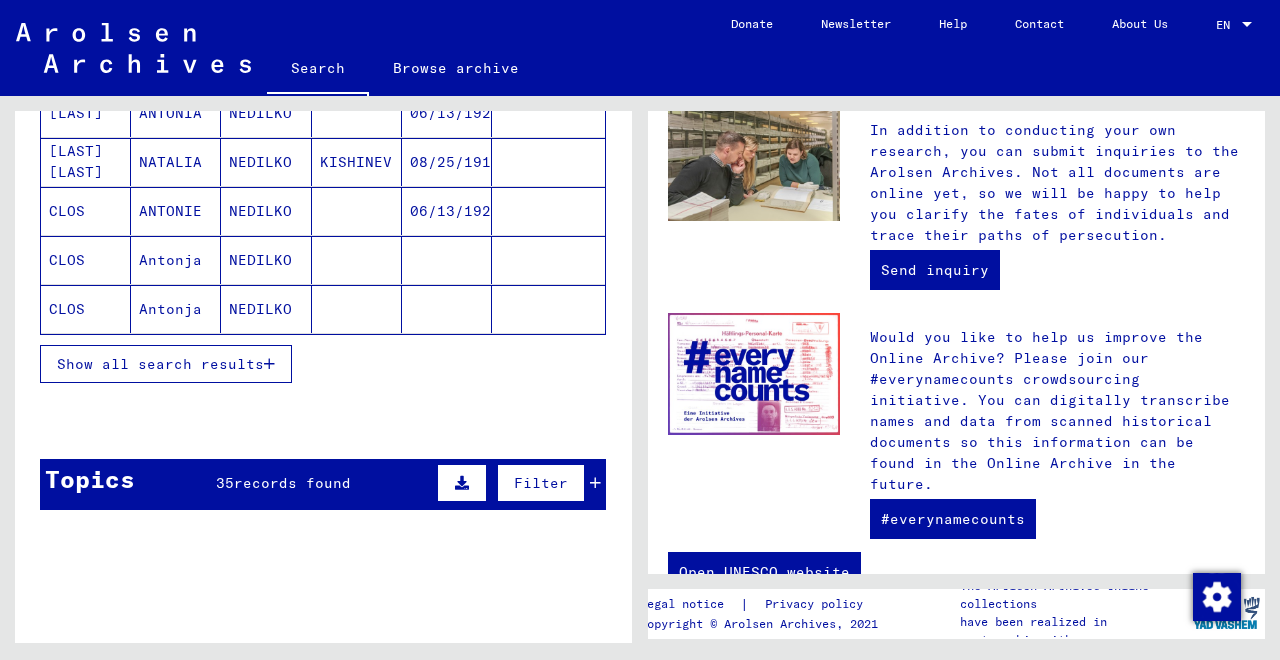 click on "Show all search results" at bounding box center [166, 364] 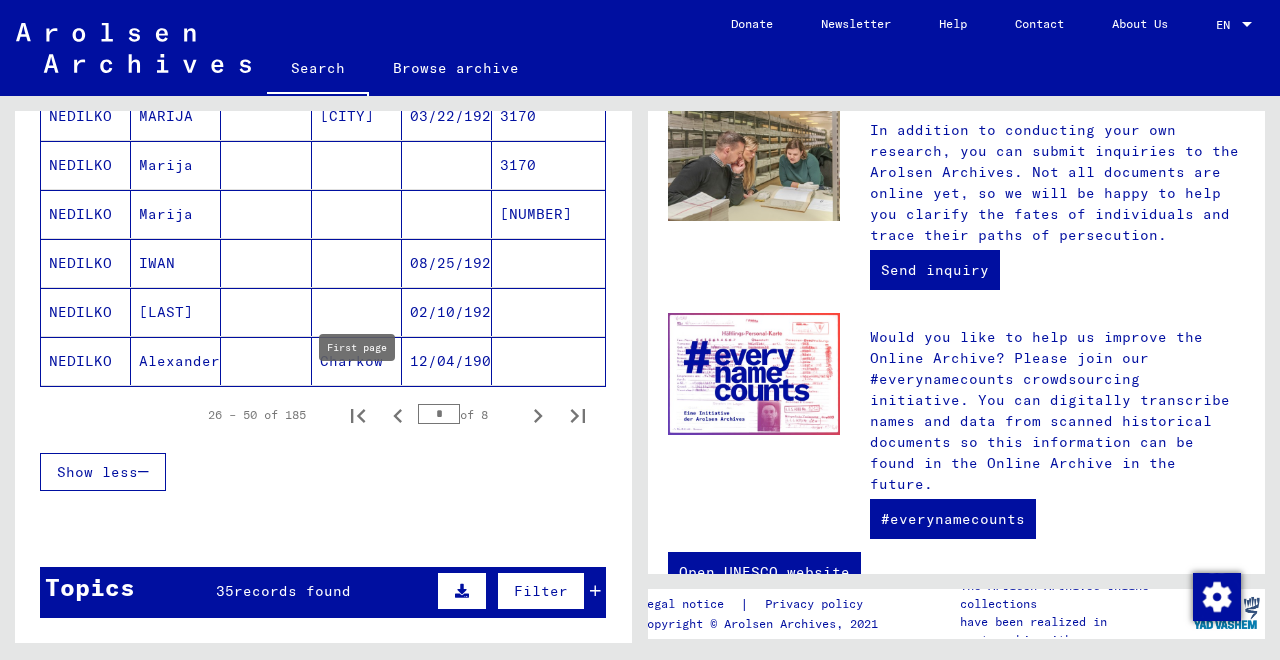 scroll, scrollTop: 1352, scrollLeft: 0, axis: vertical 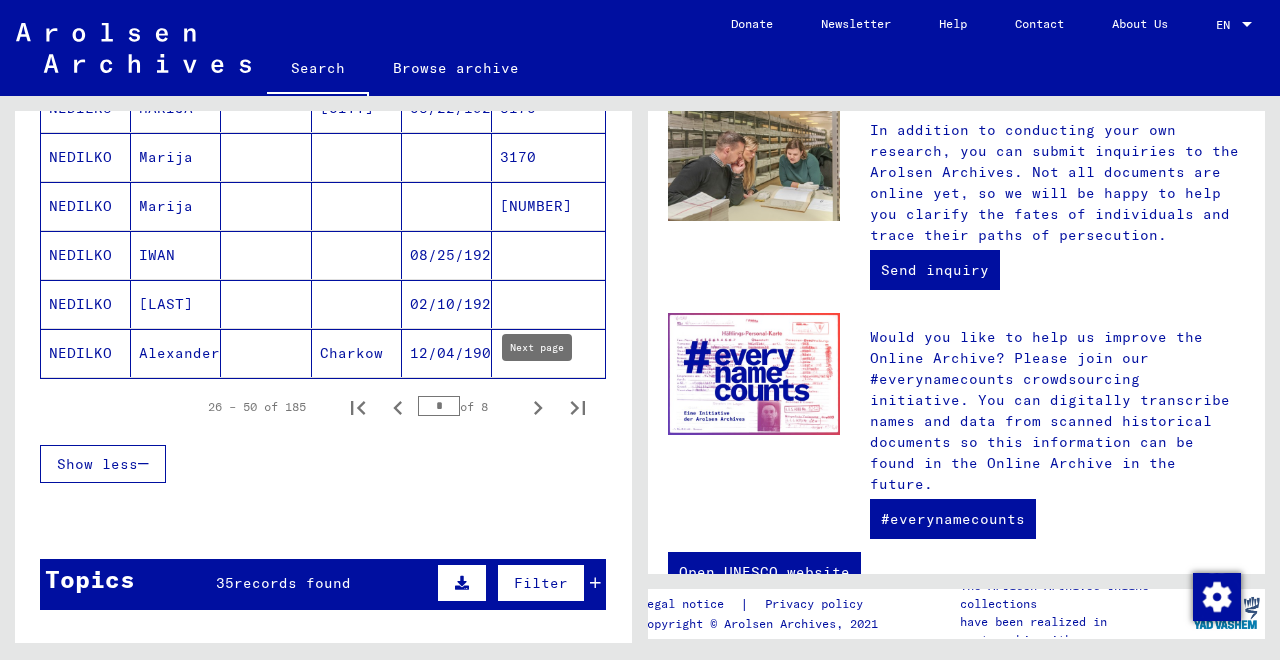 click 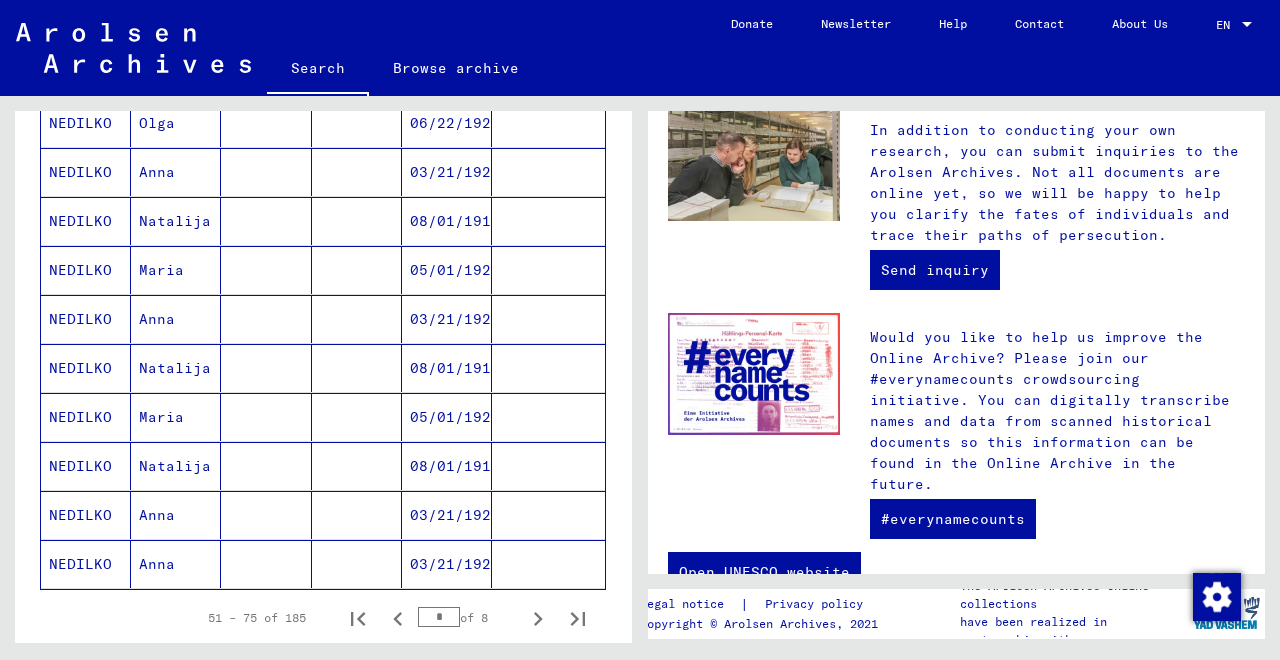 scroll, scrollTop: 1144, scrollLeft: 0, axis: vertical 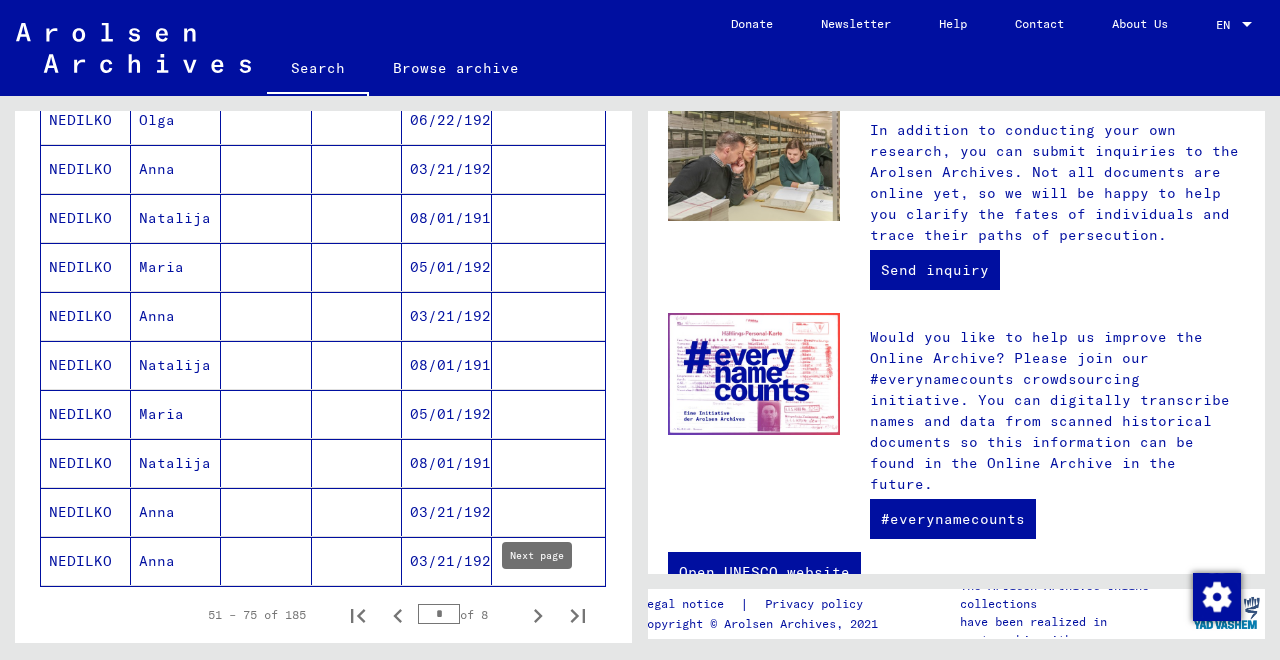 click 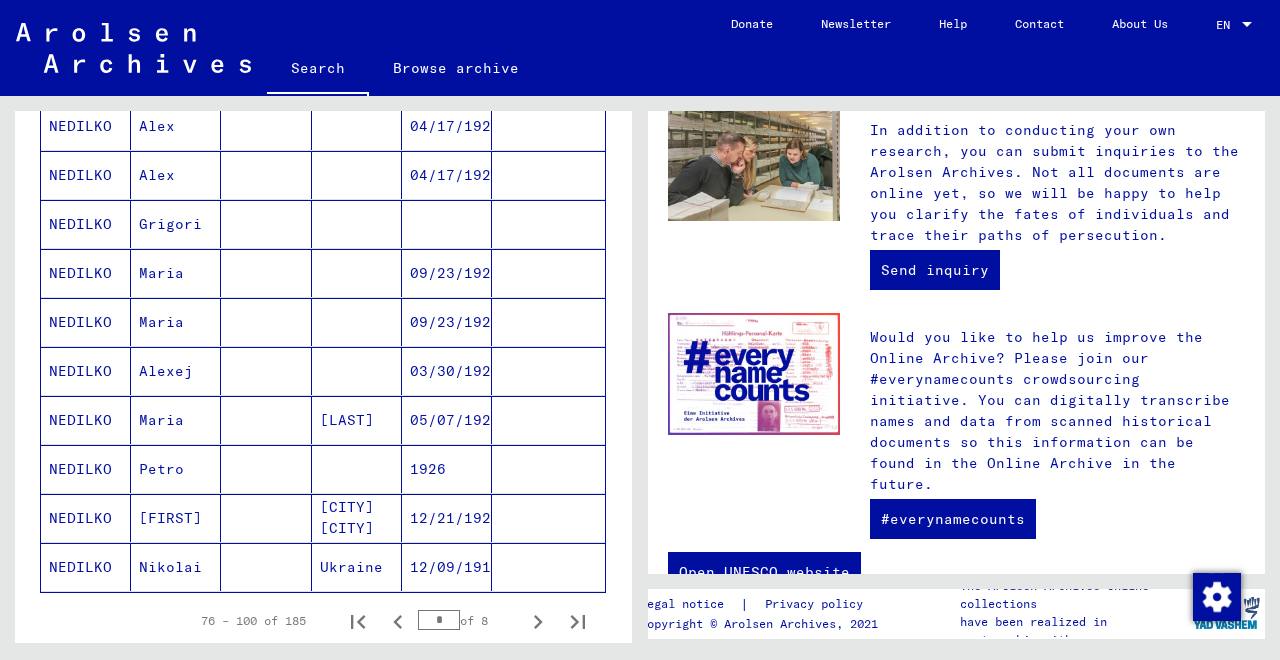 scroll, scrollTop: 1144, scrollLeft: 0, axis: vertical 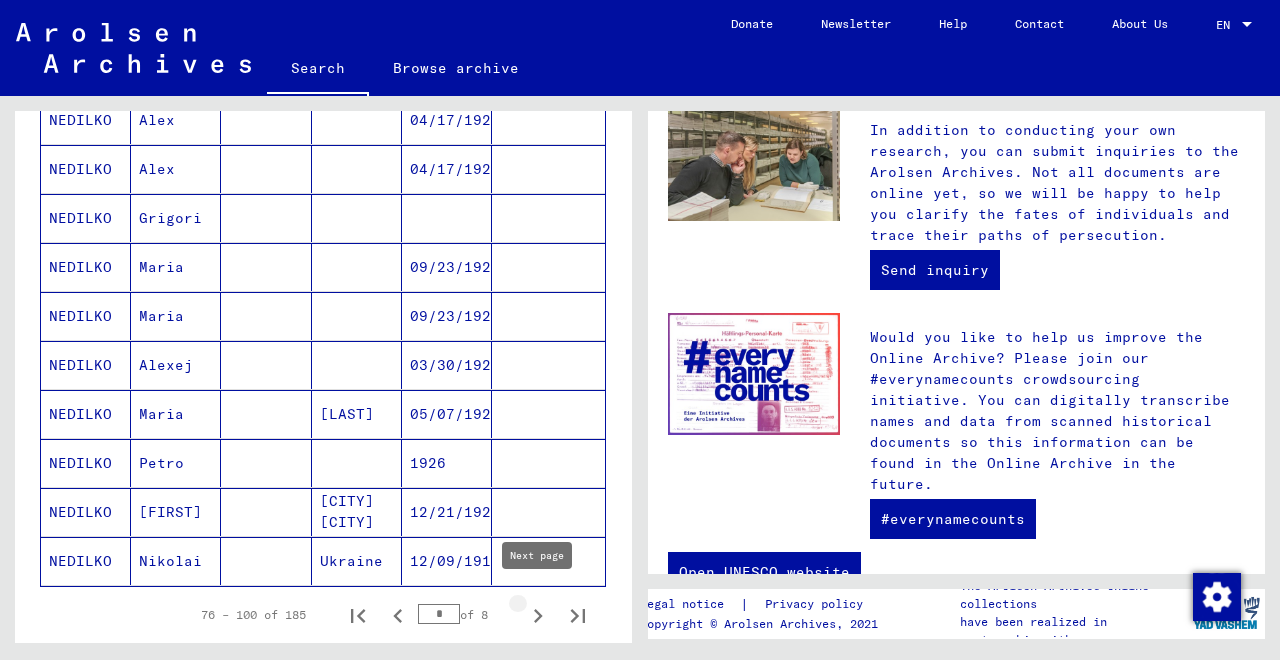 click 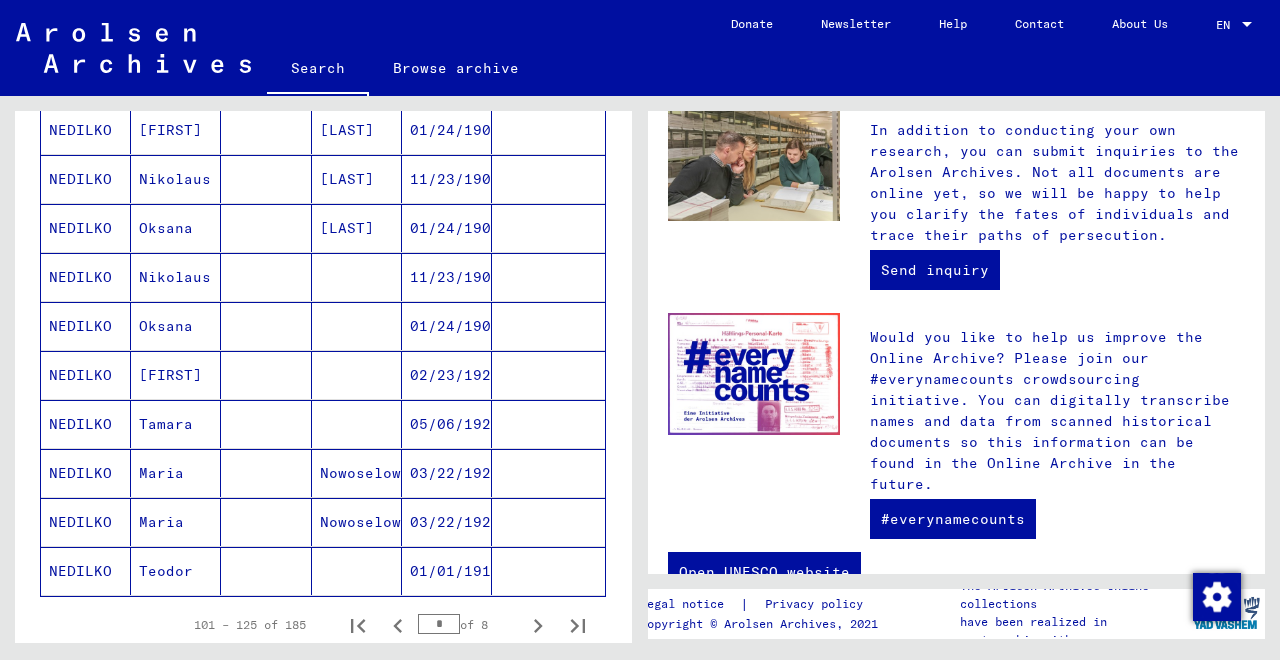 scroll, scrollTop: 1144, scrollLeft: 0, axis: vertical 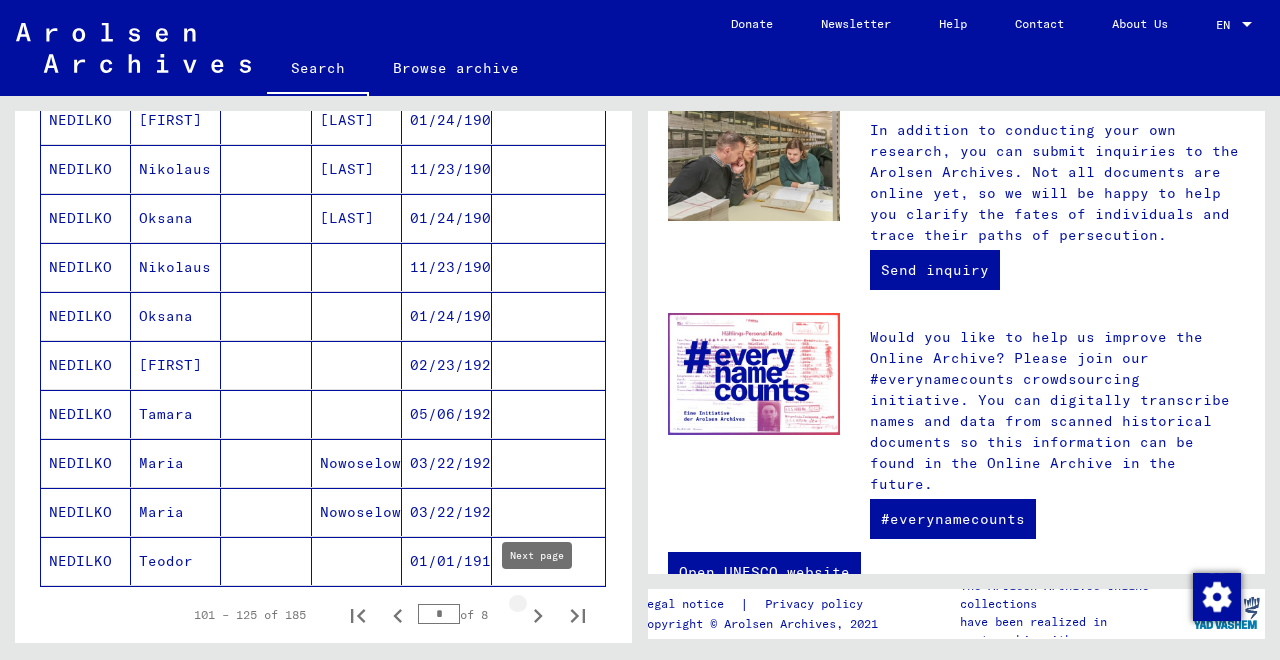 click 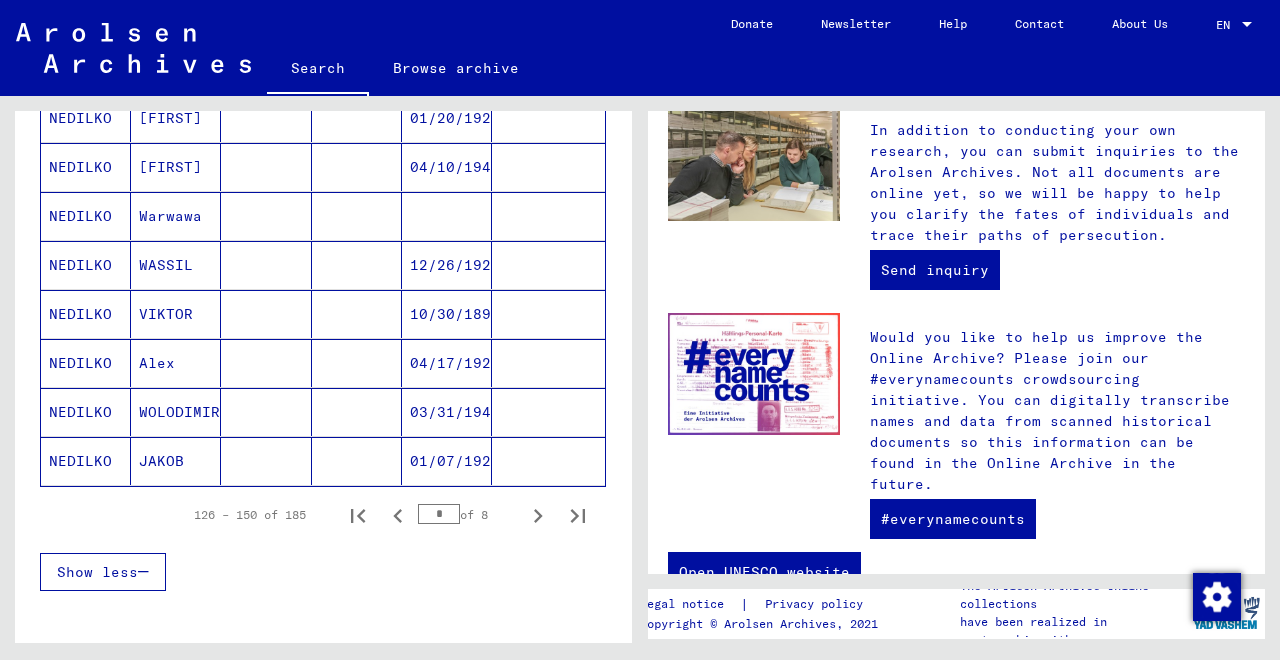 scroll, scrollTop: 1248, scrollLeft: 0, axis: vertical 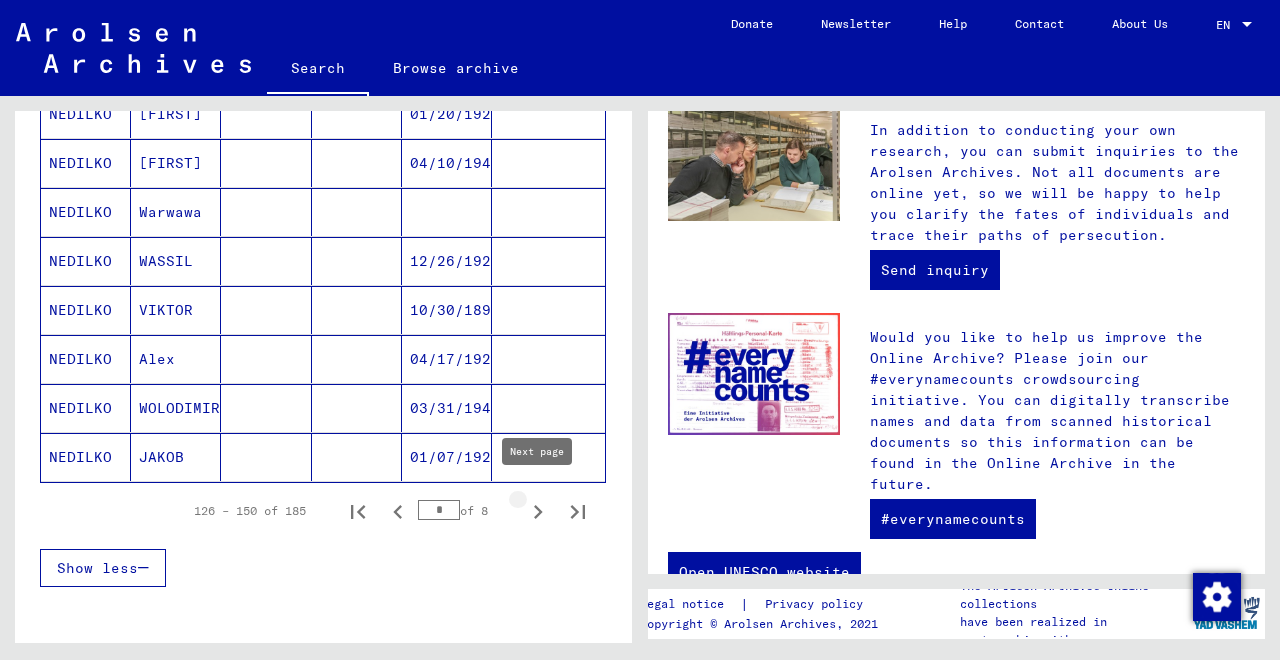 click 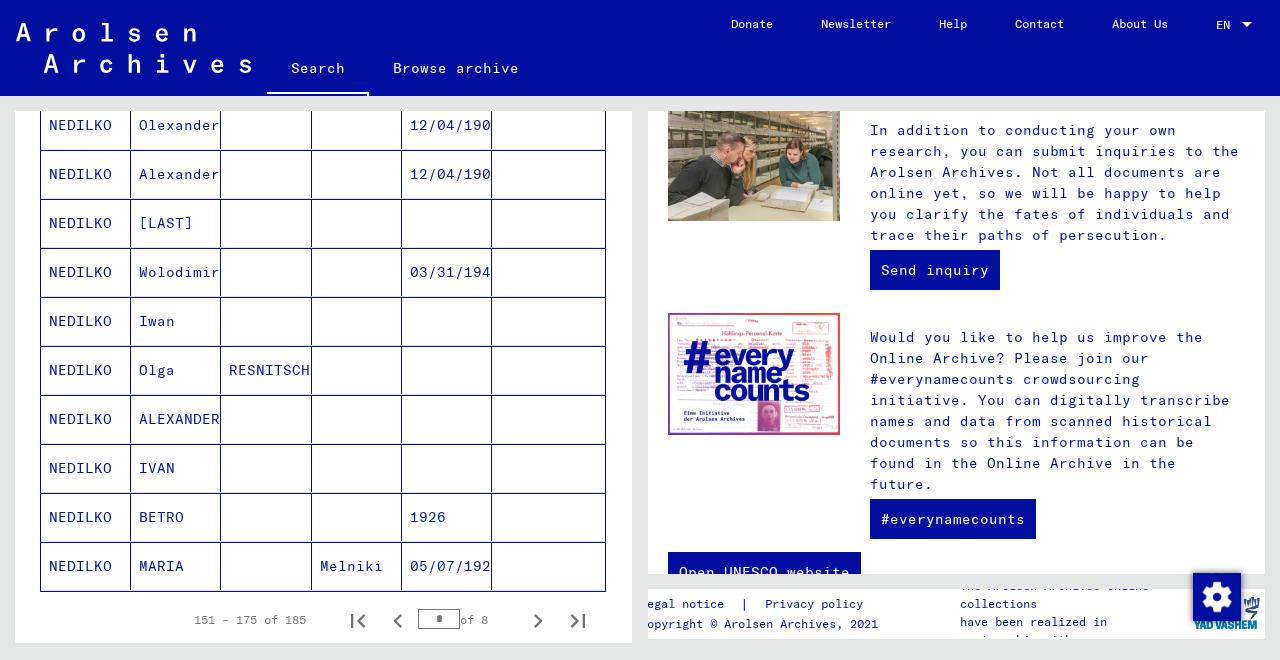 scroll, scrollTop: 1144, scrollLeft: 0, axis: vertical 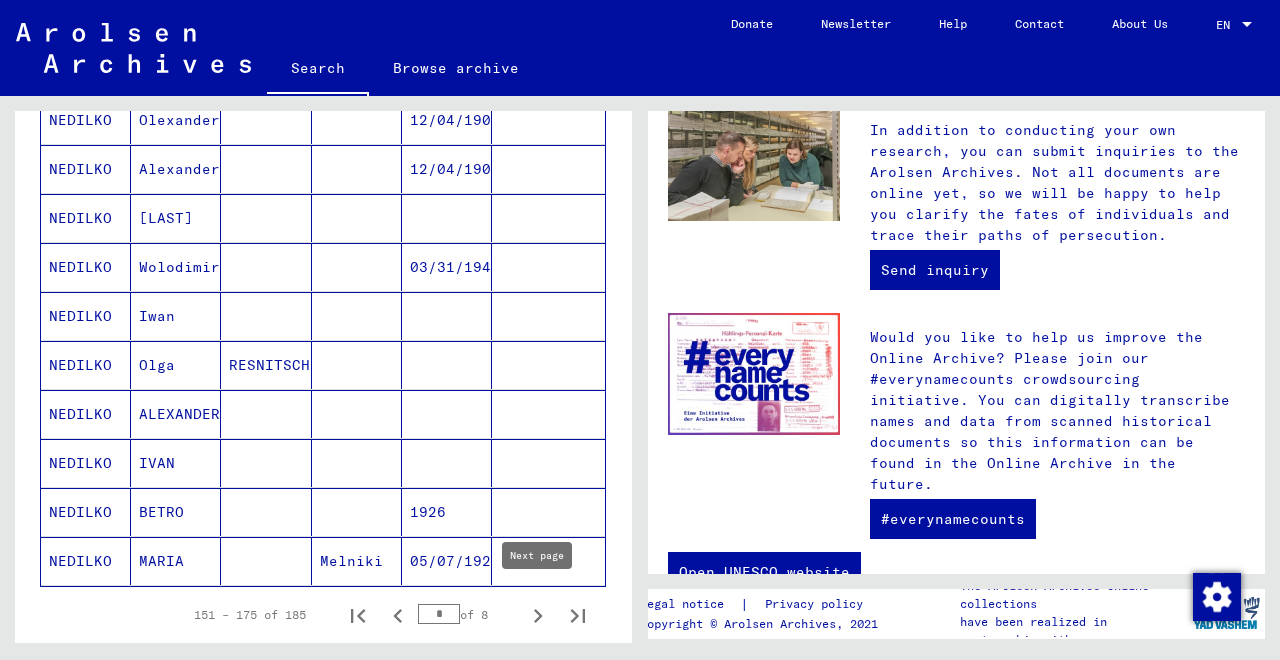 click 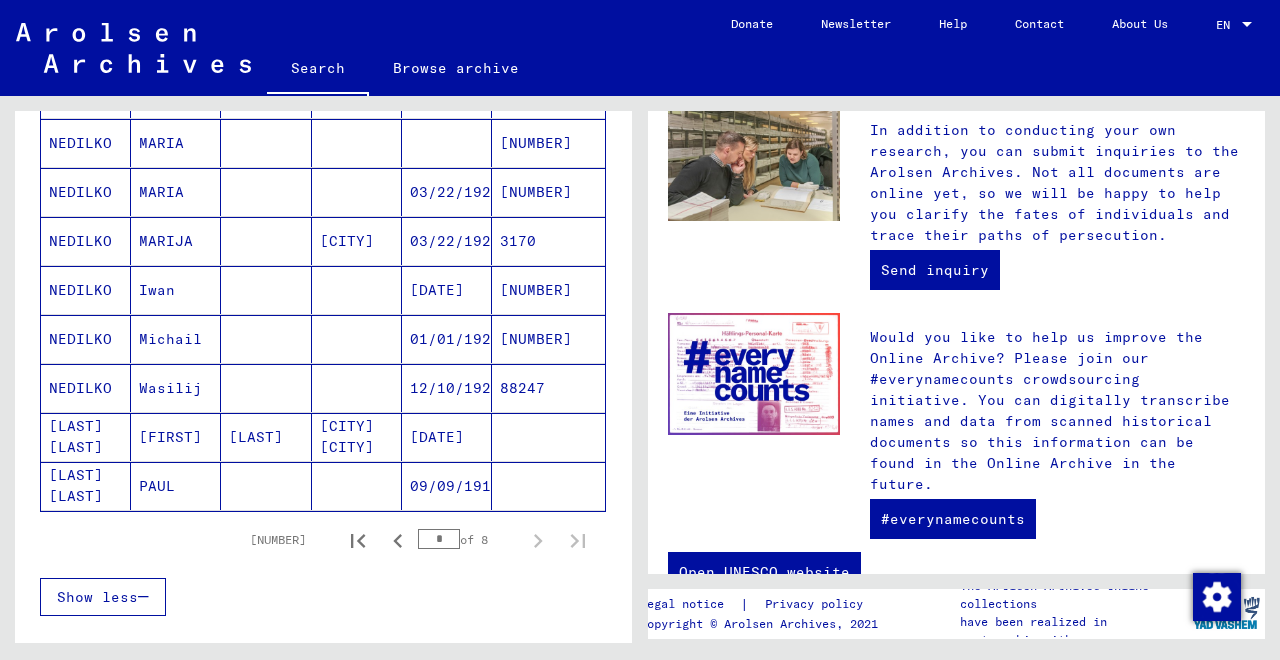 scroll, scrollTop: 488, scrollLeft: 0, axis: vertical 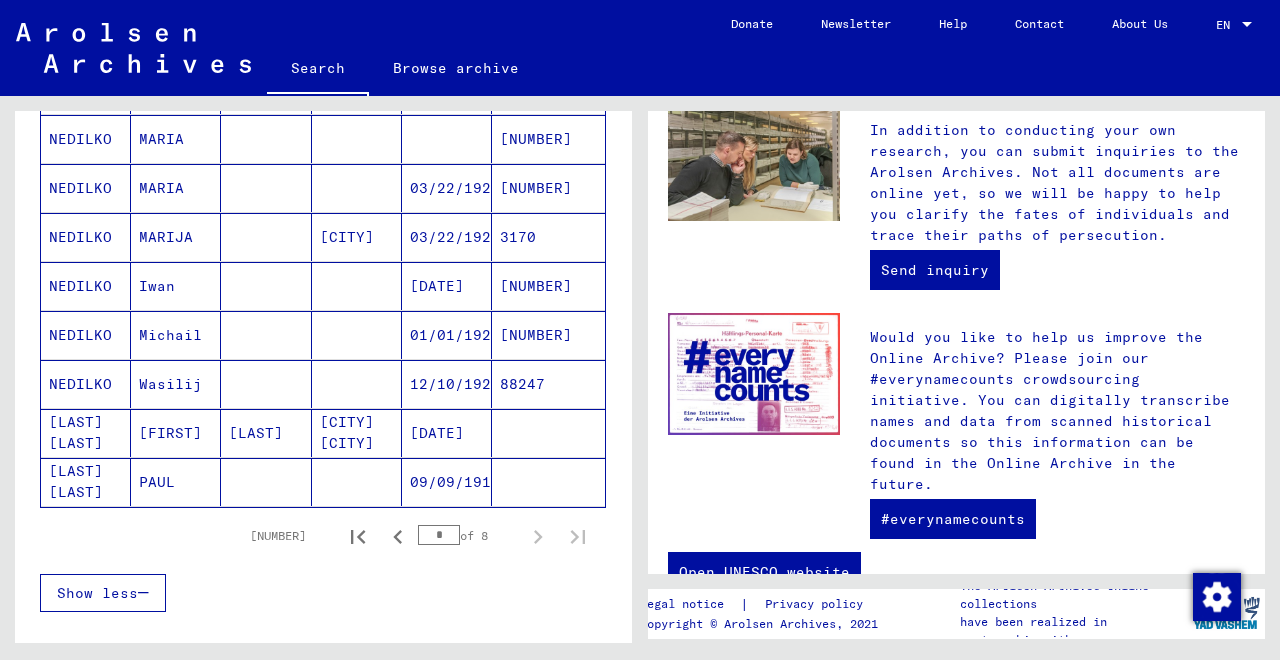 click 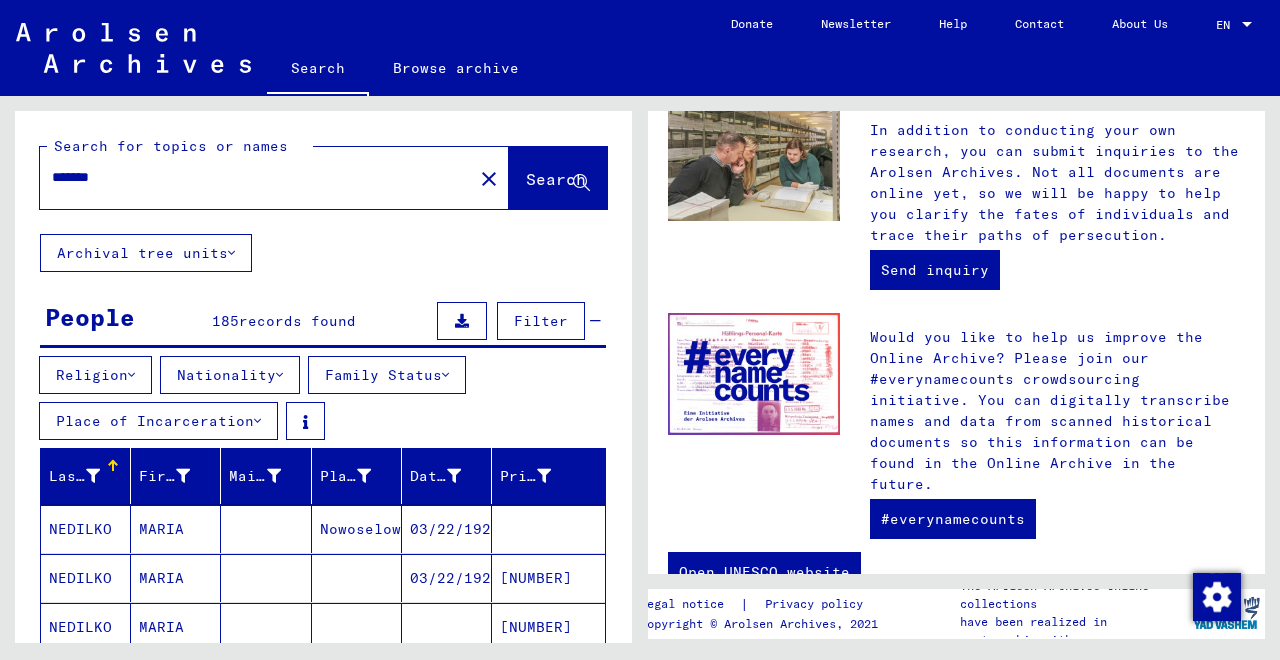 click on "*******" at bounding box center (250, 177) 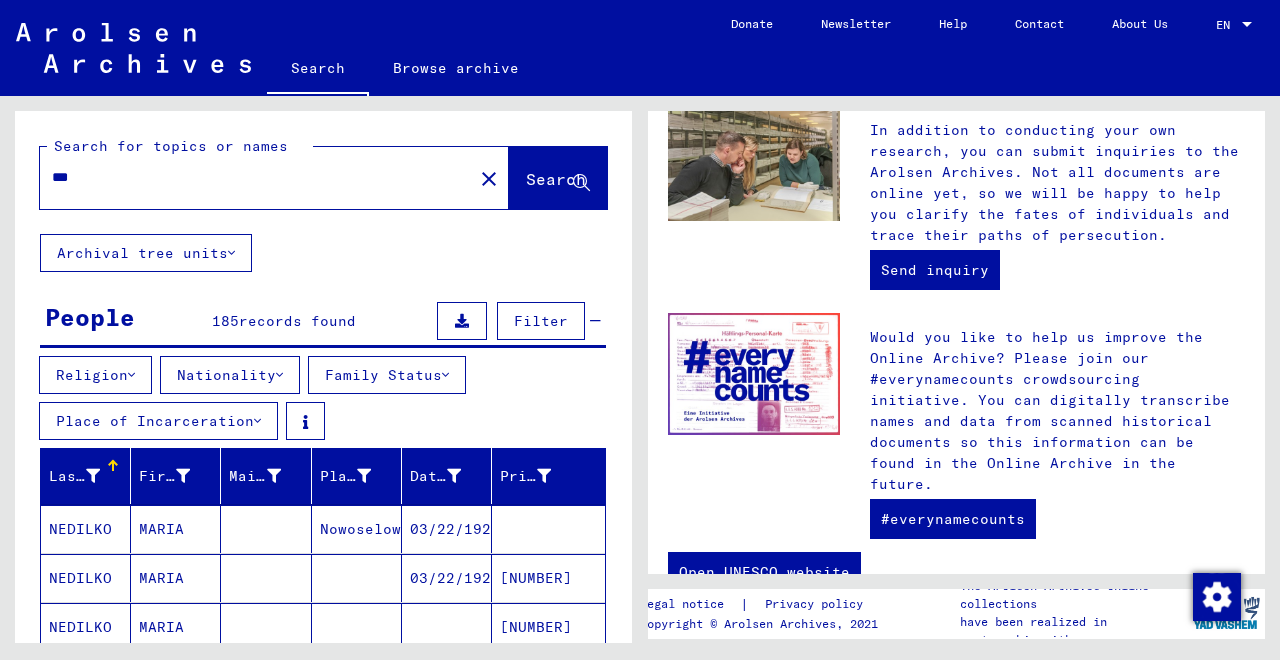 type on "***" 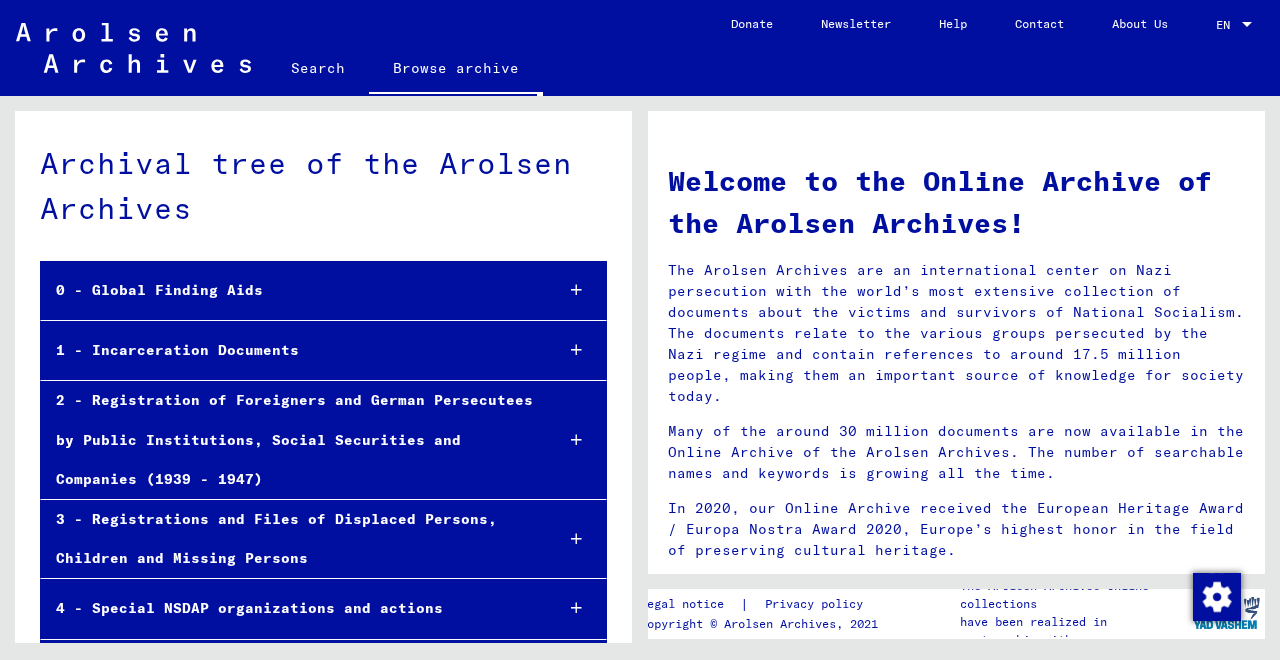 drag, startPoint x: 423, startPoint y: 161, endPoint x: 497, endPoint y: 183, distance: 77.201035 